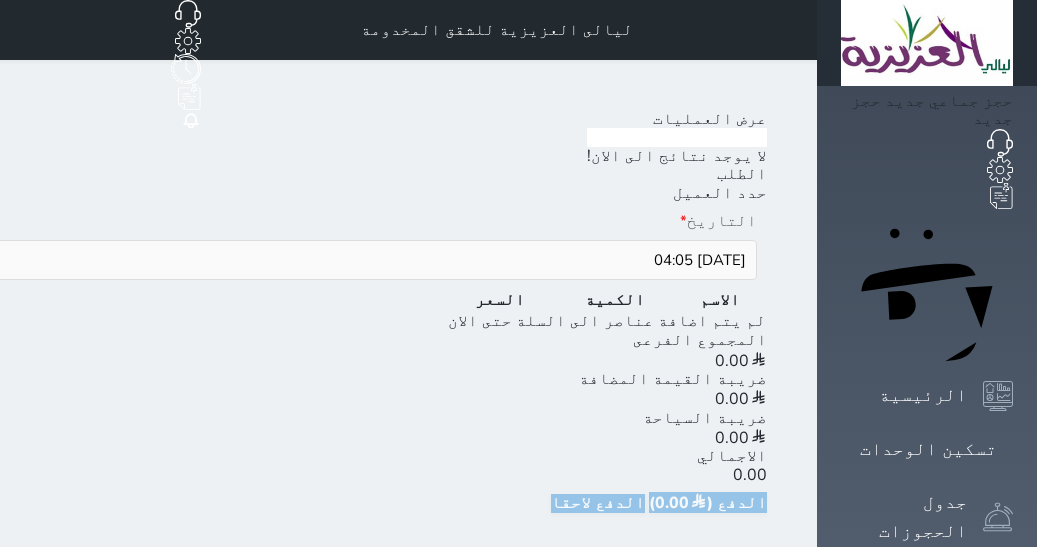 scroll, scrollTop: 0, scrollLeft: 0, axis: both 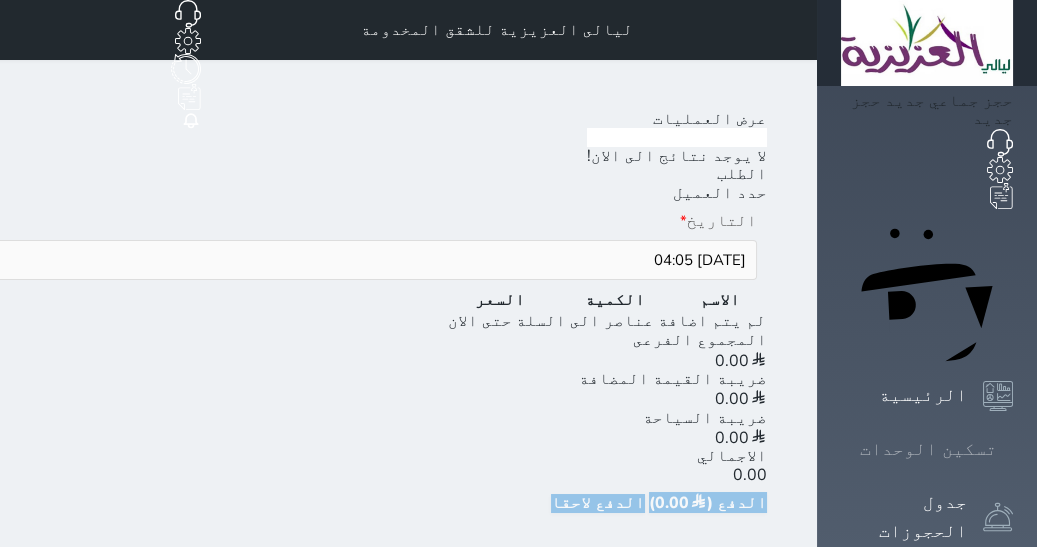 click 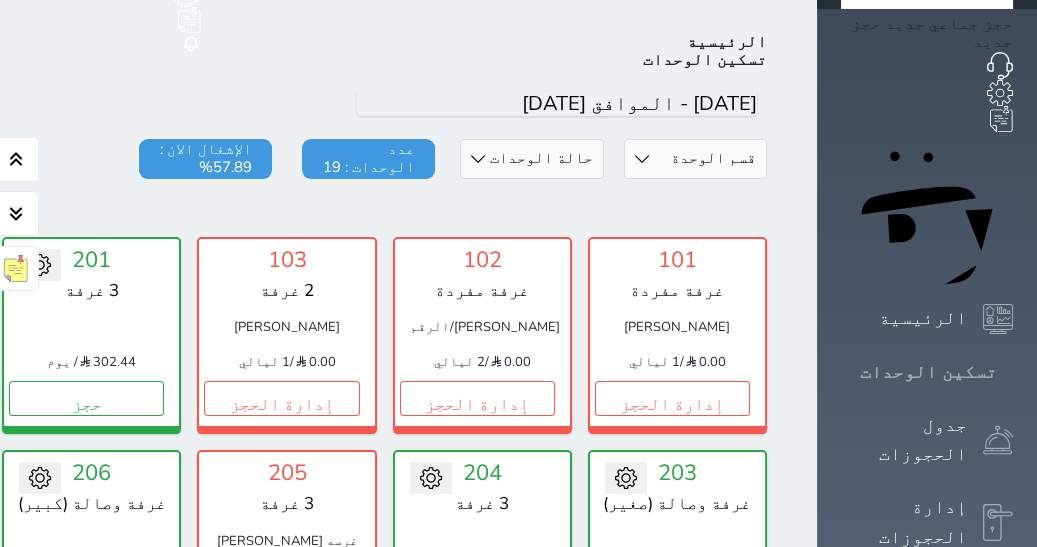 scroll, scrollTop: 77, scrollLeft: 0, axis: vertical 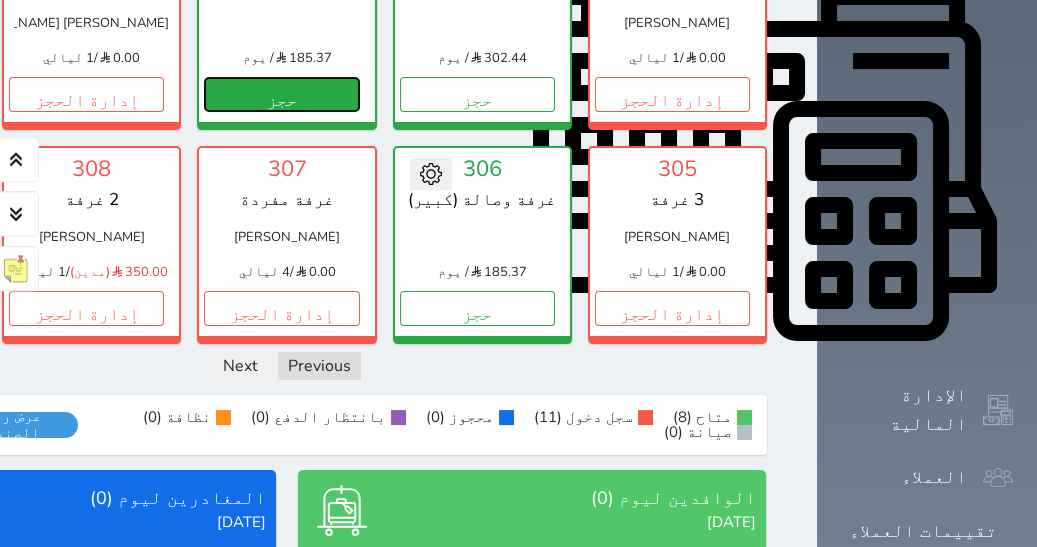 click on "حجز" at bounding box center (281, 94) 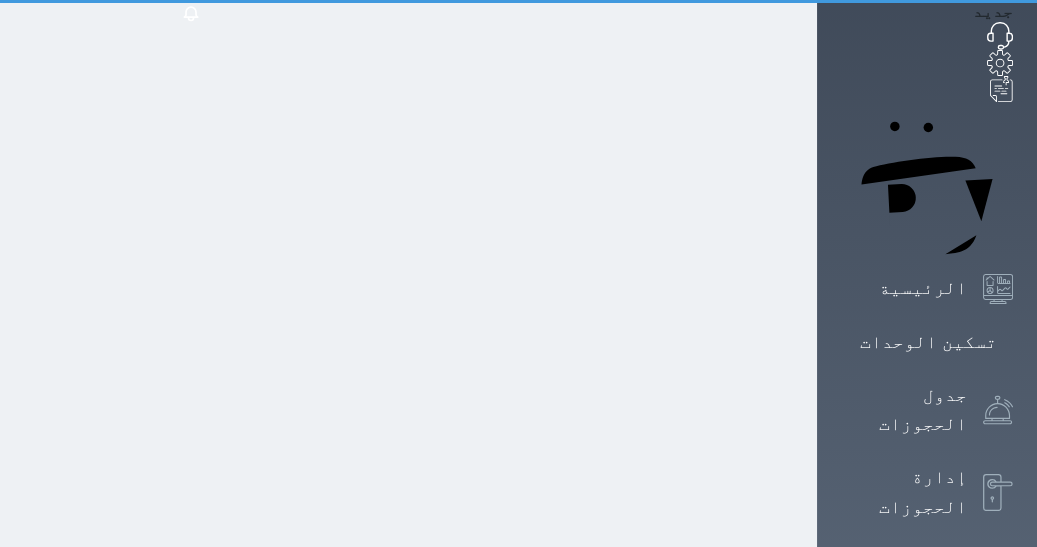 scroll, scrollTop: 0, scrollLeft: 0, axis: both 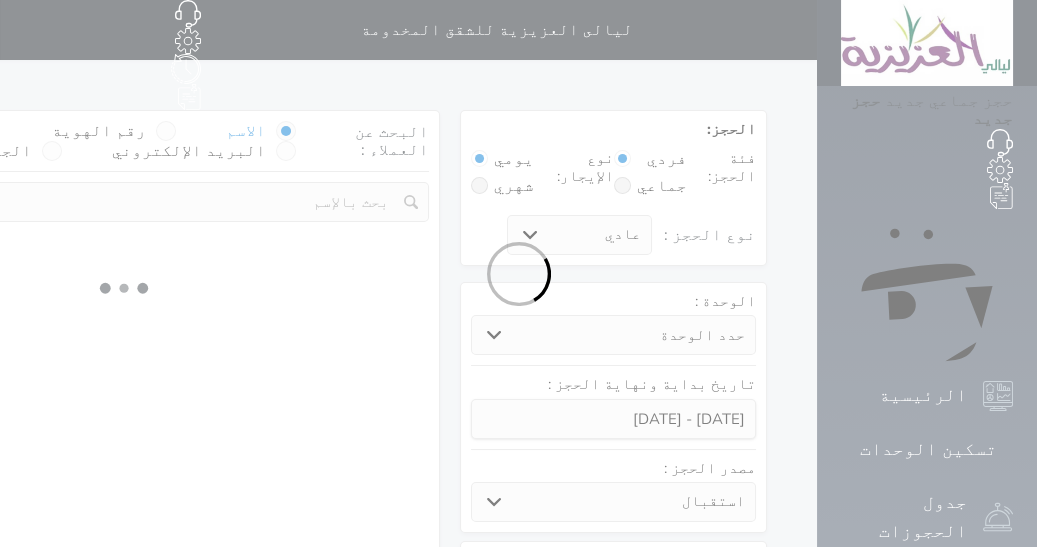 select 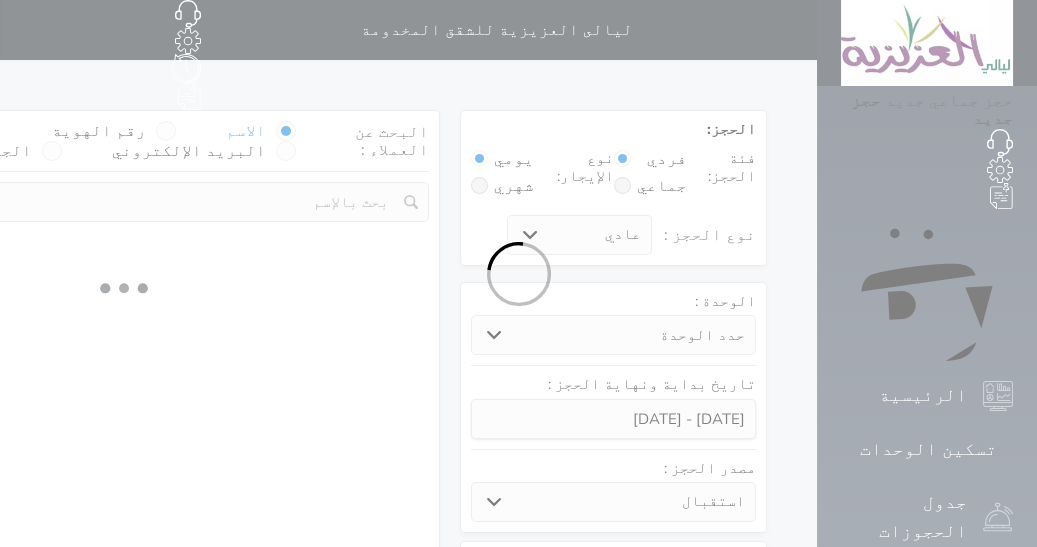 select on "1" 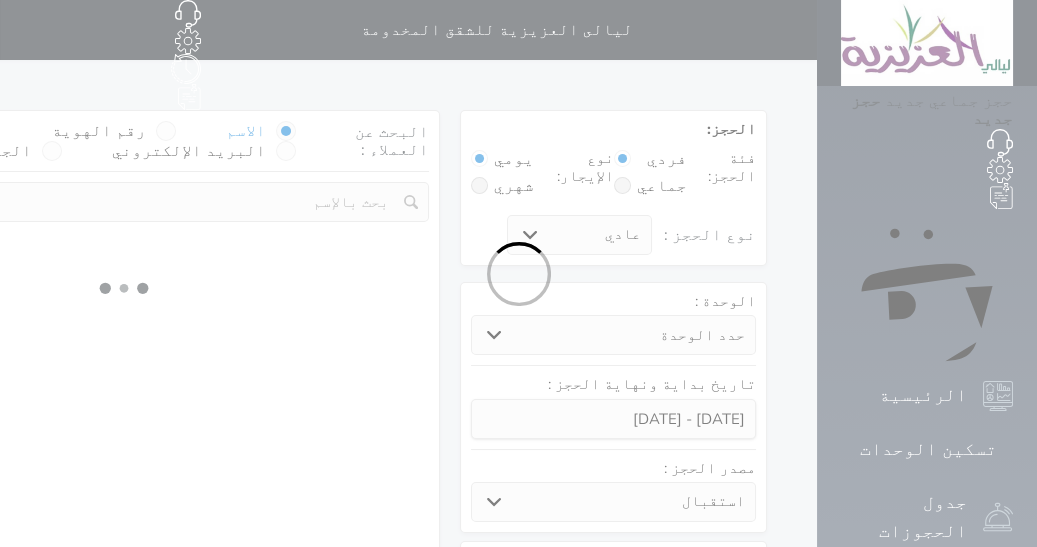 select on "113" 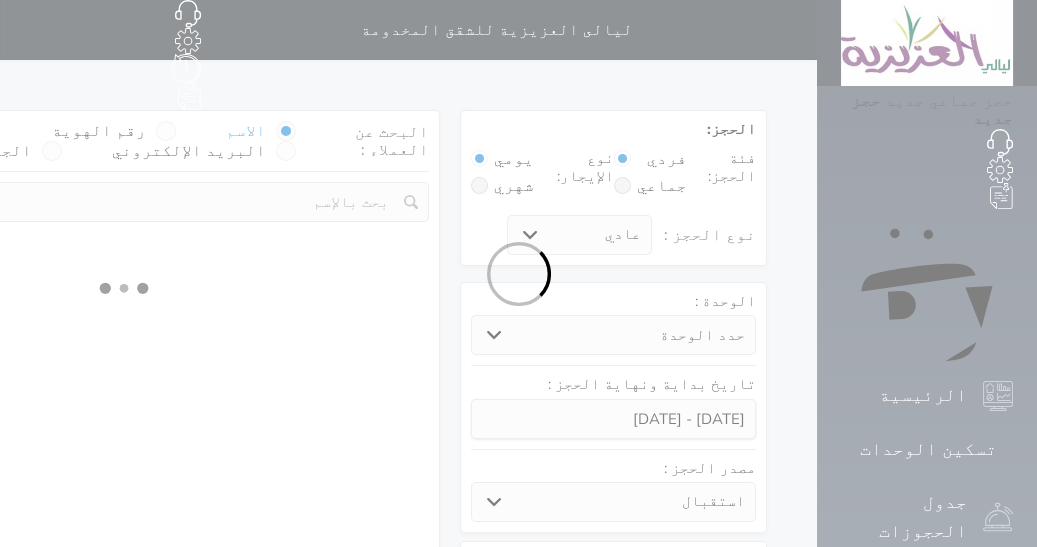 select on "1" 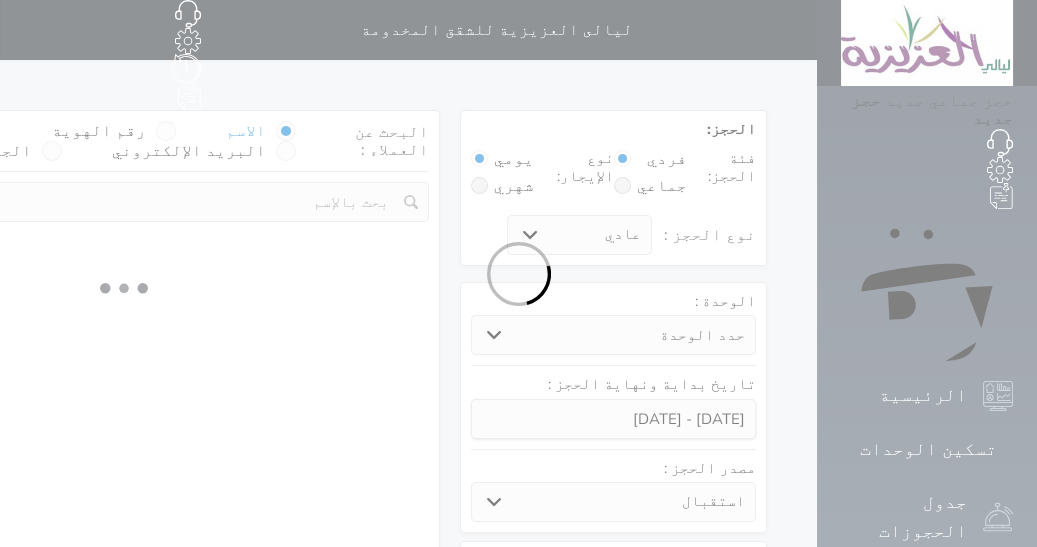 select 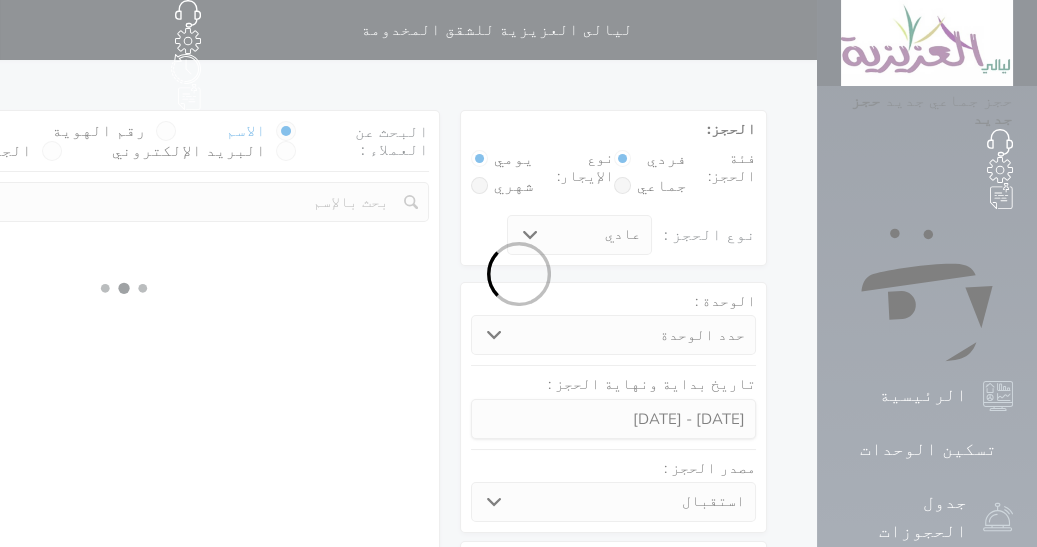 select on "7" 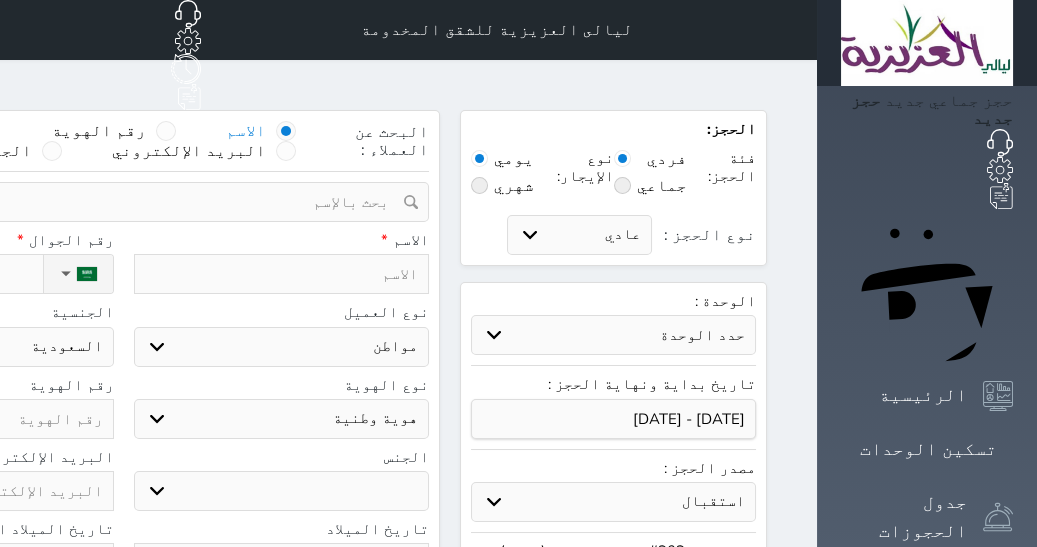 select 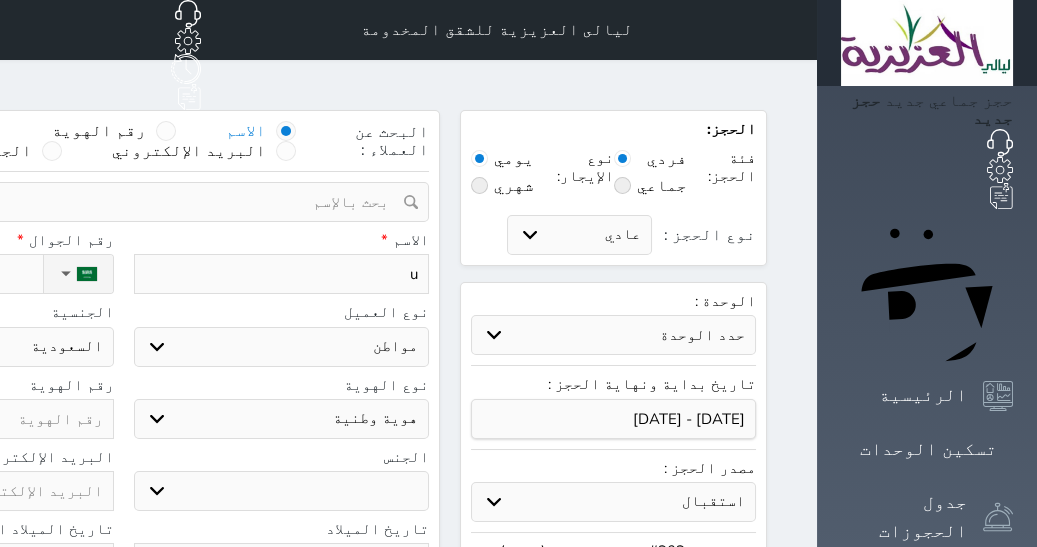 type on "u," 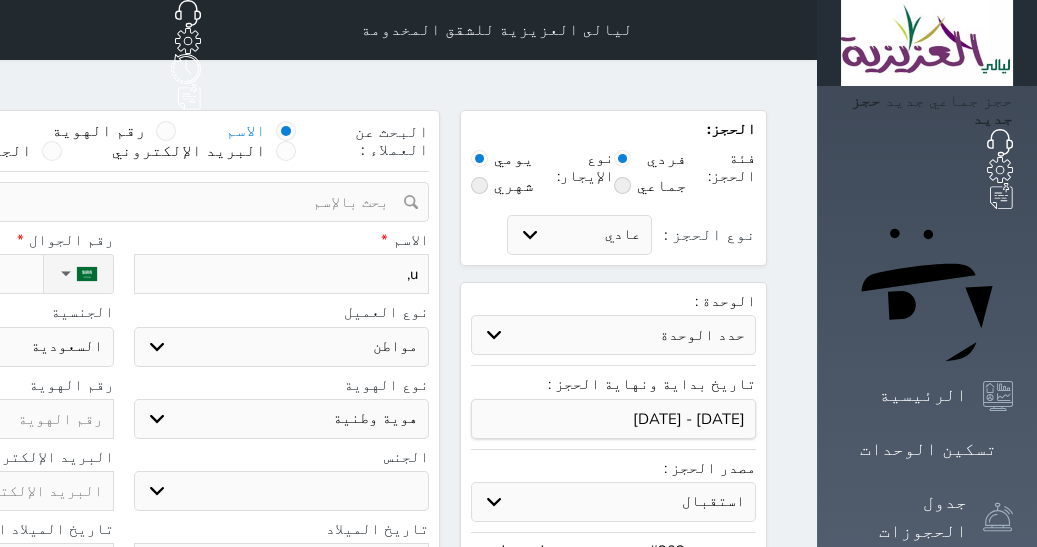 type on "u,h" 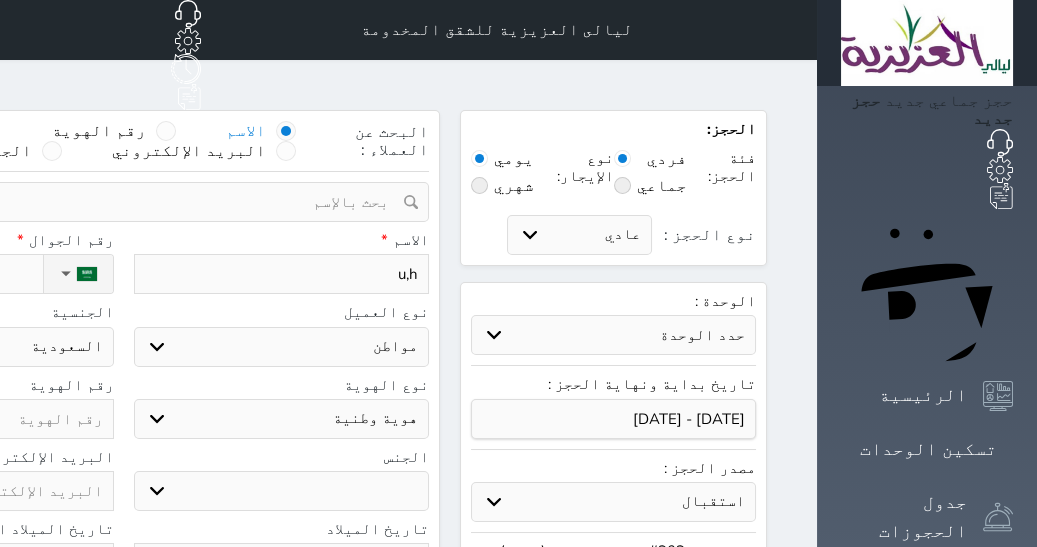 type on "u,hq" 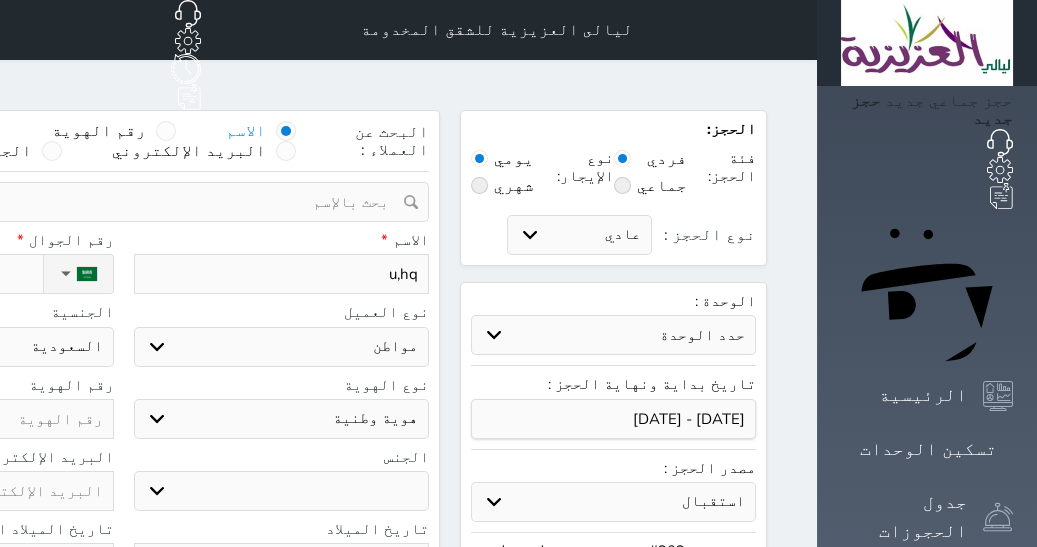 type on "u,hq" 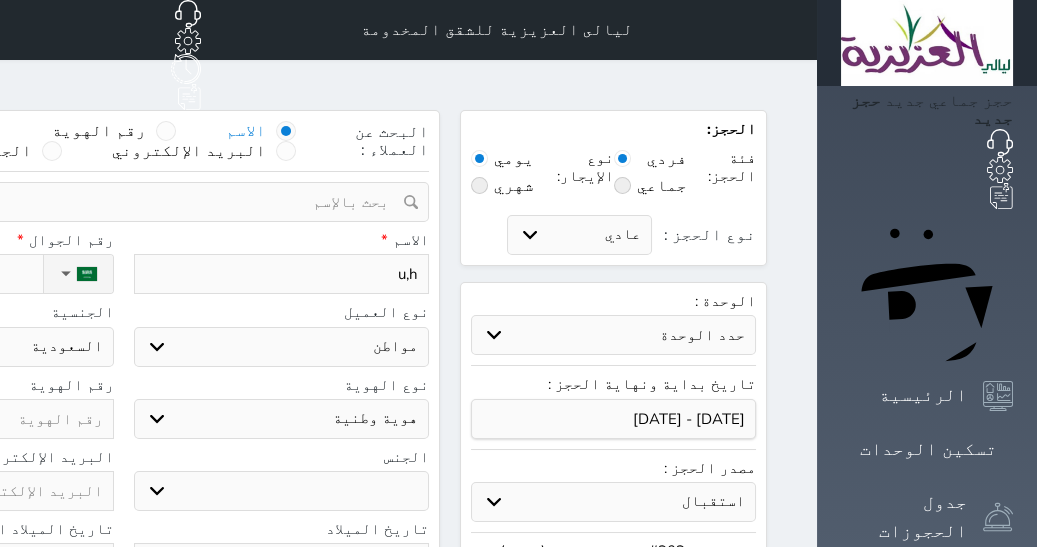 type on "u," 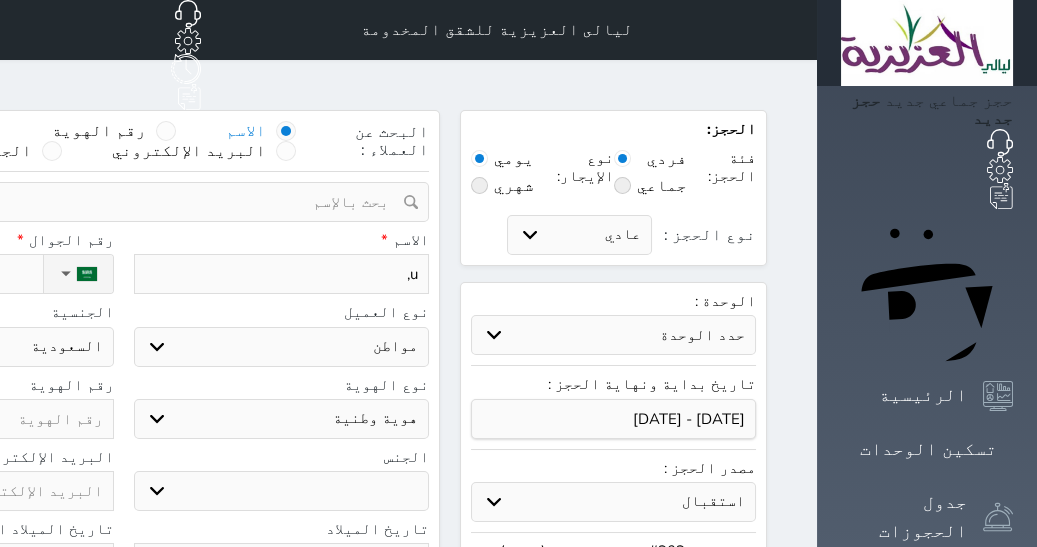 type on "u" 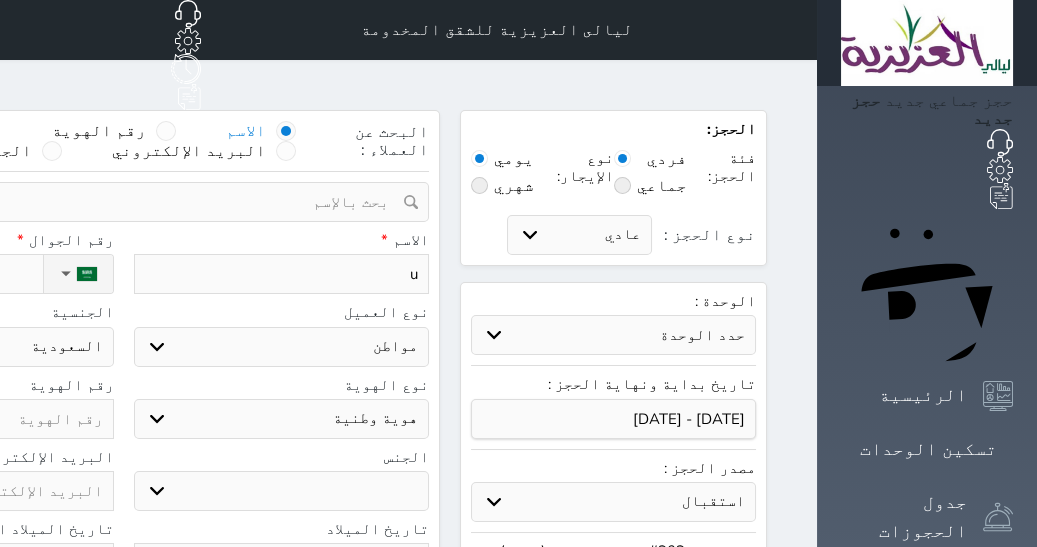 type 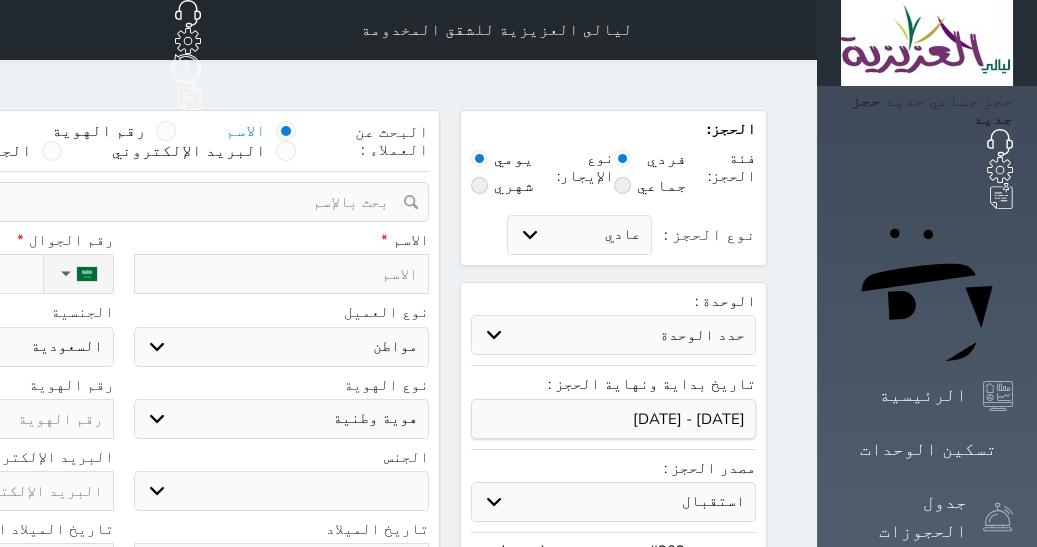 type on "ع" 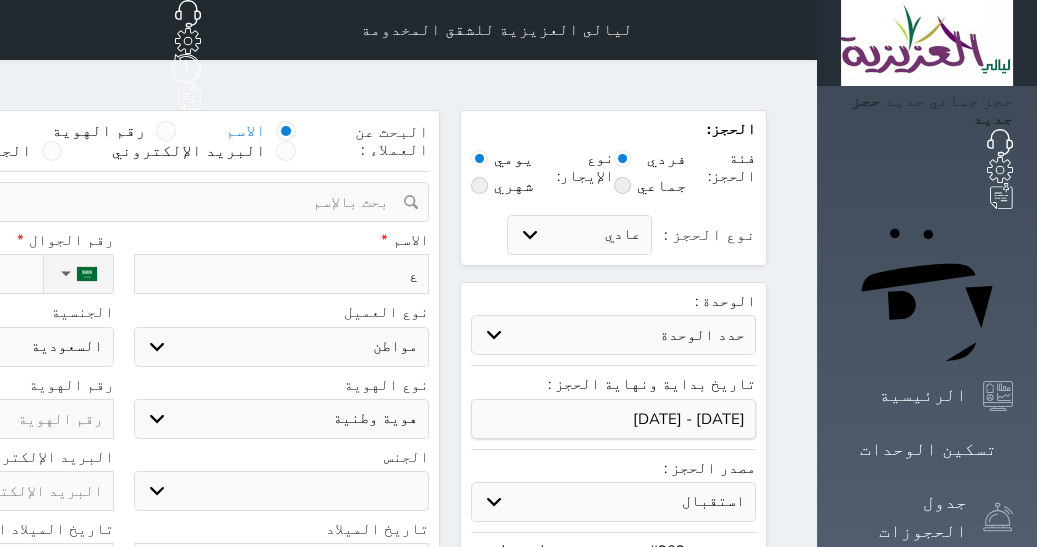 type on "عو" 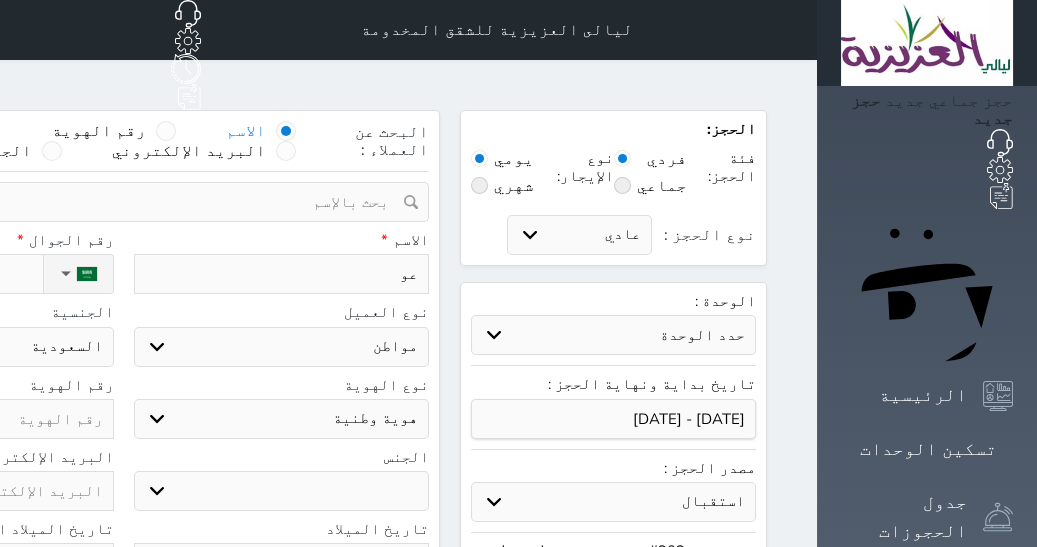 type on "عوت" 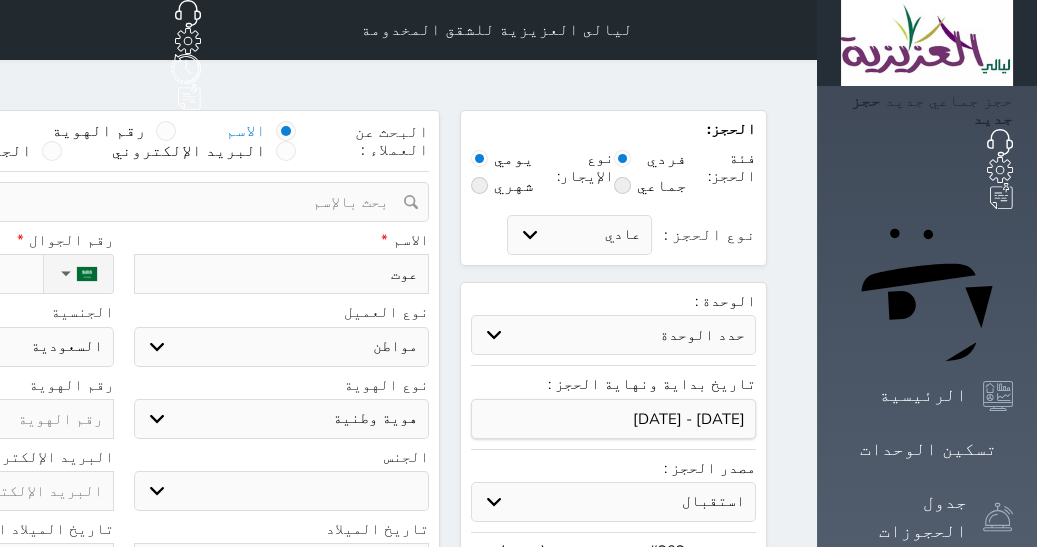 type on "عو" 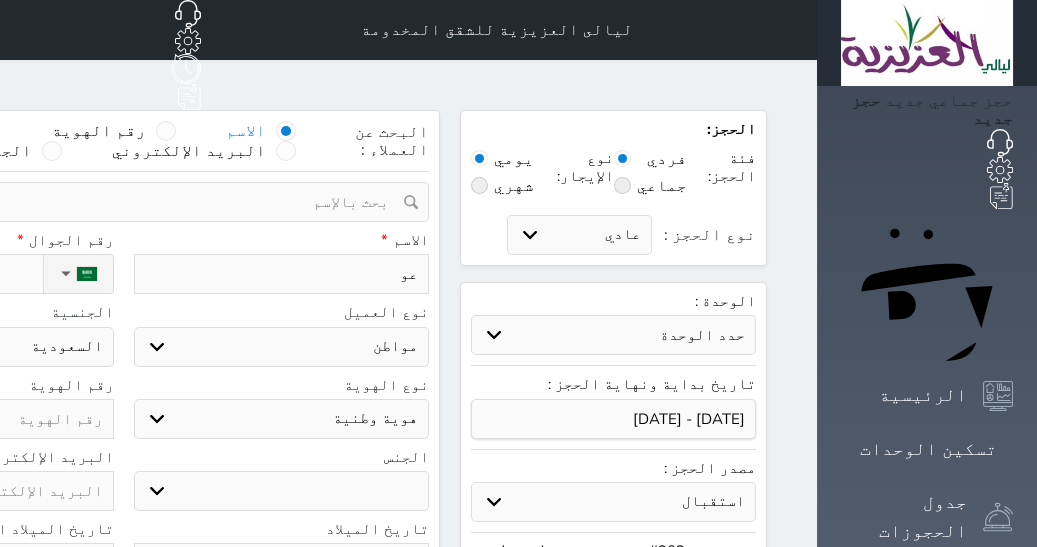 type on "عوا" 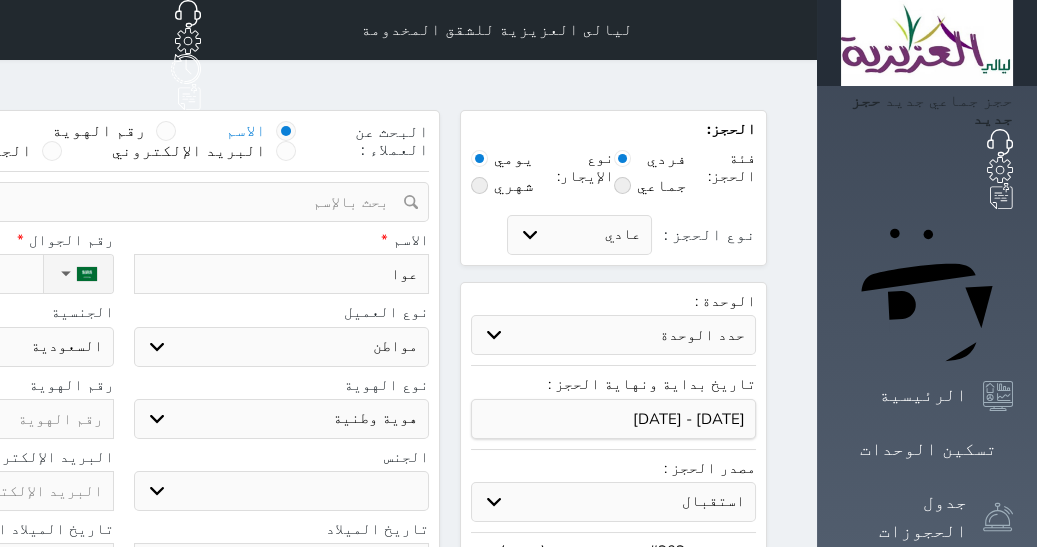 type on "عواض" 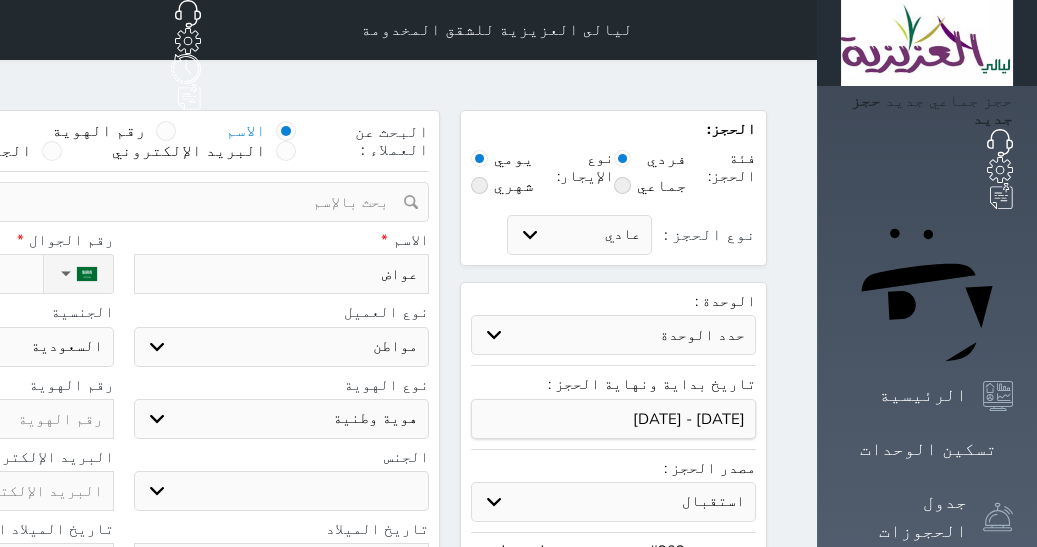 type on "عواض" 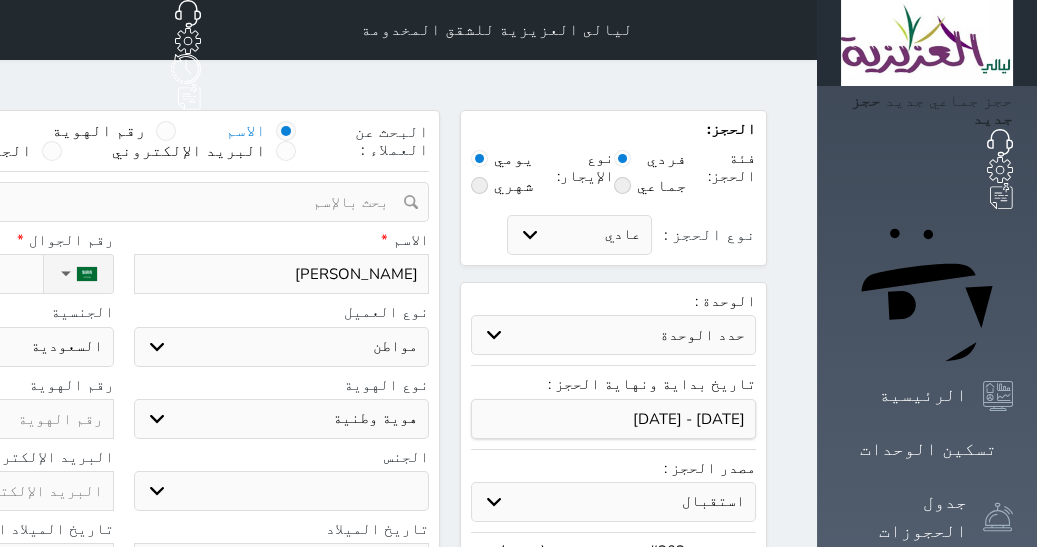 type on "[PERSON_NAME]" 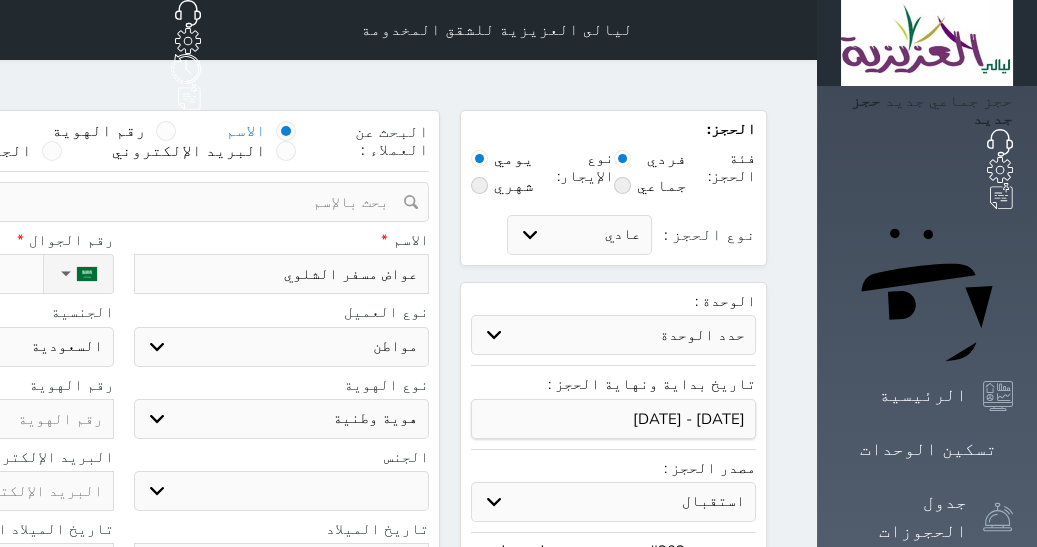 type on "عواض مسفر الشلوي" 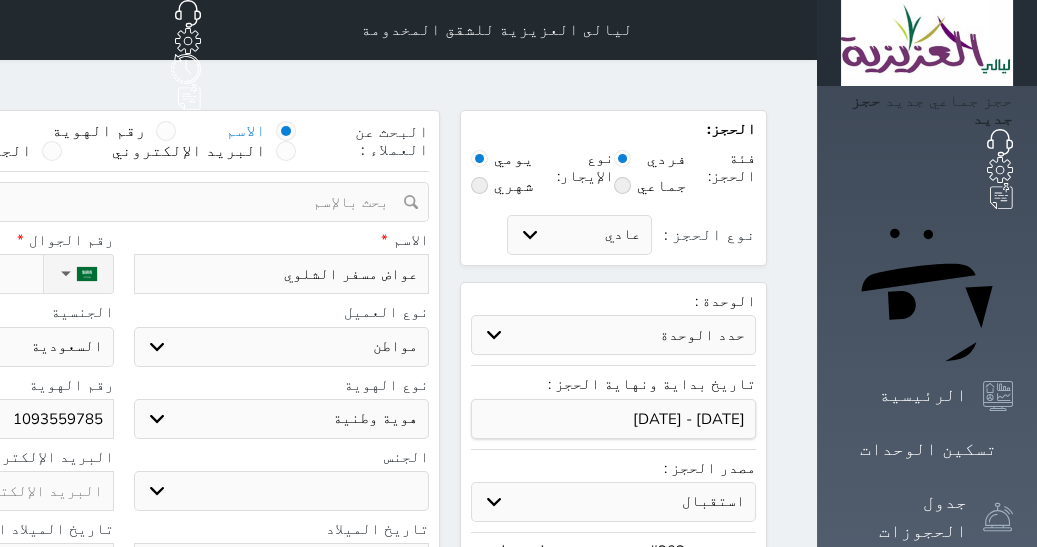 click on "1093559785" at bounding box center [-34, 419] 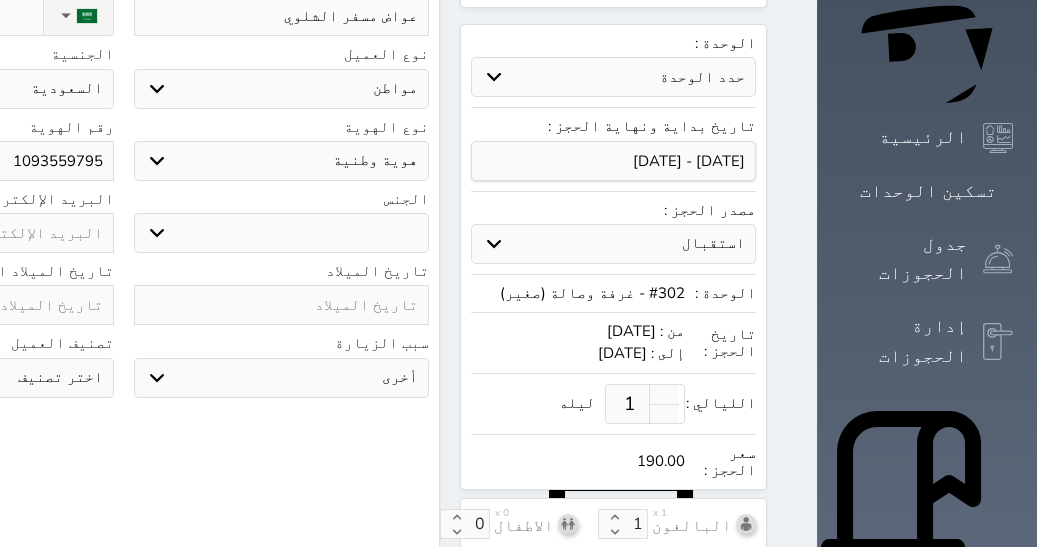 scroll, scrollTop: 349, scrollLeft: 0, axis: vertical 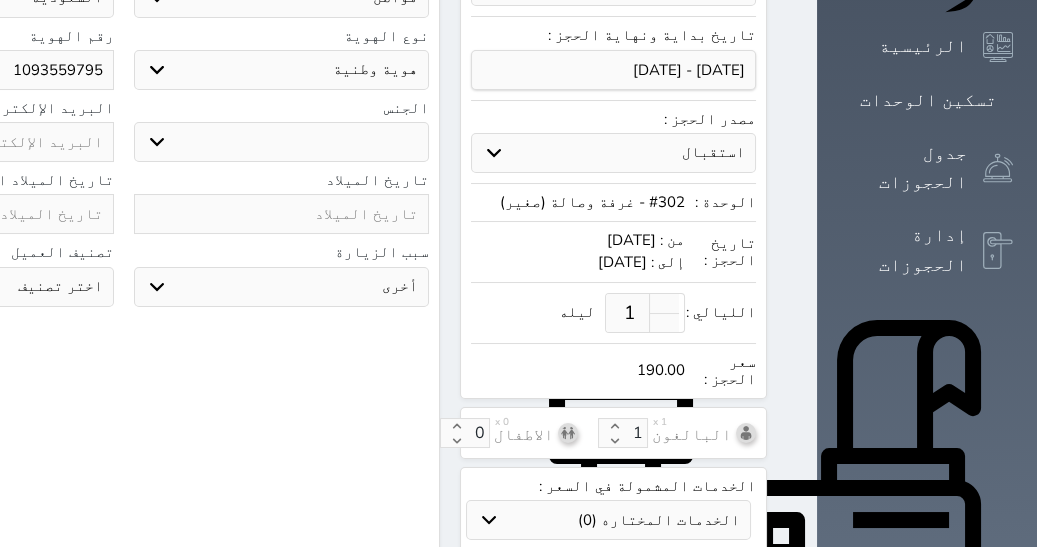 type on "1093559795" 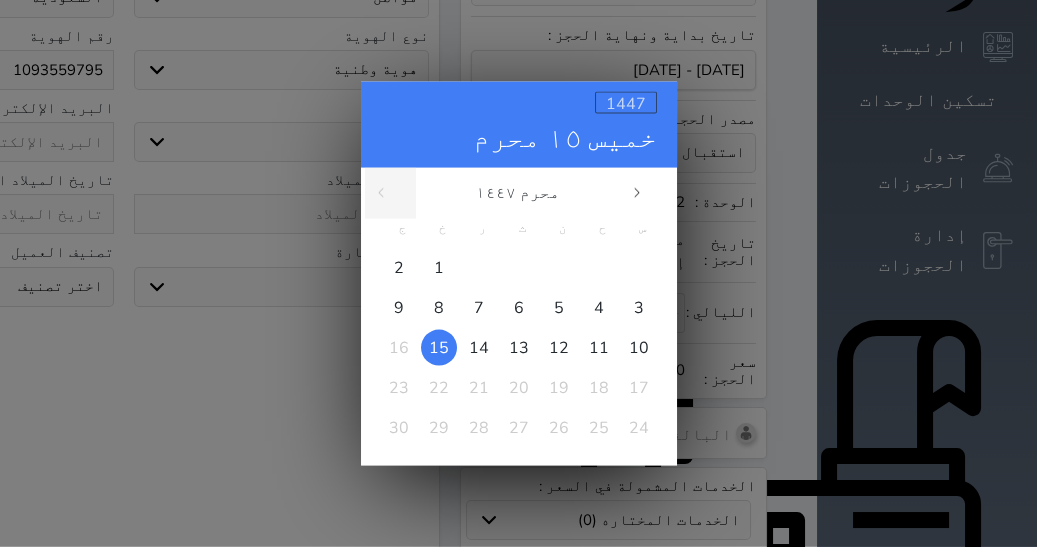 click on "1447" at bounding box center [626, 103] 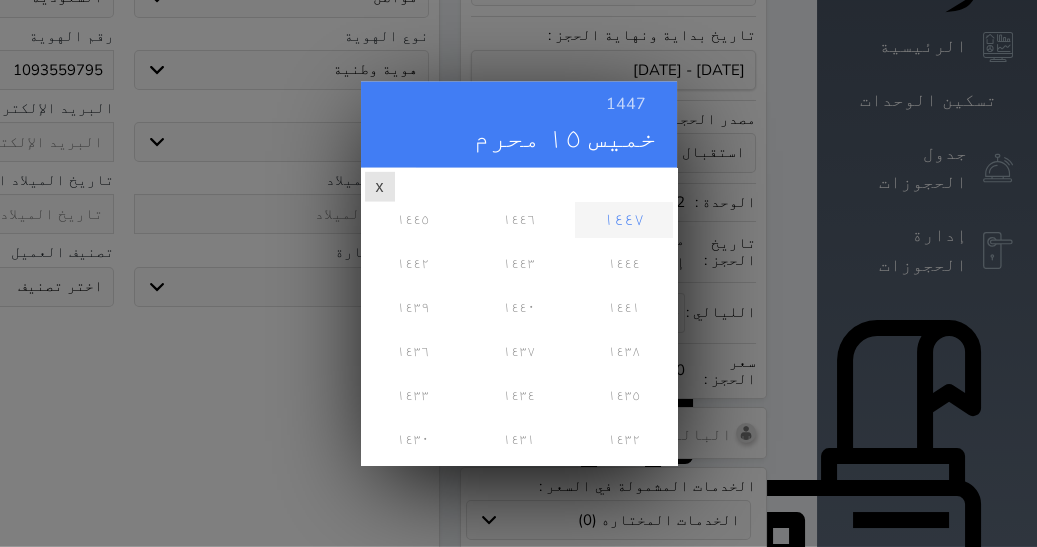 scroll, scrollTop: 0, scrollLeft: 0, axis: both 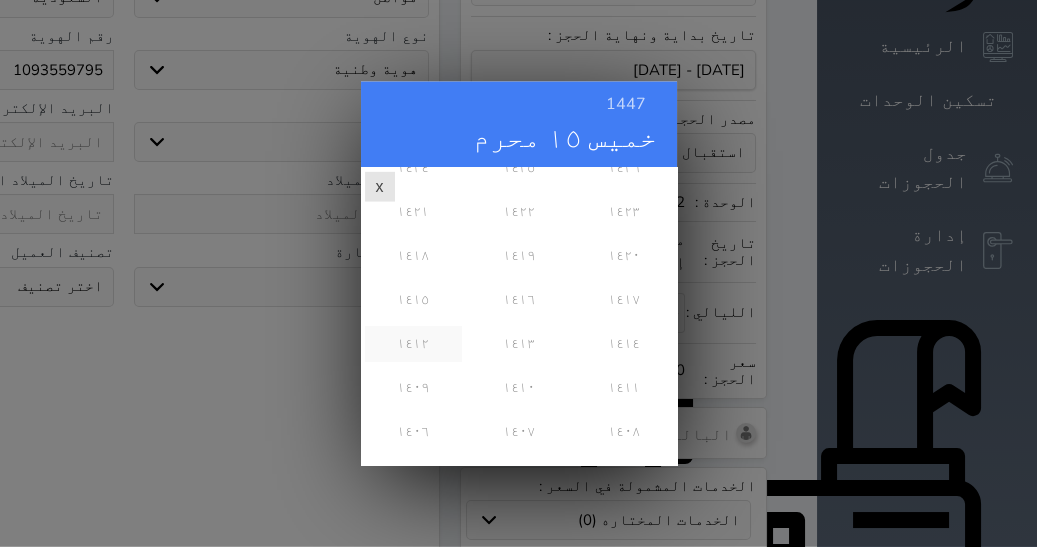 click on "١٤١٢" at bounding box center [413, 343] 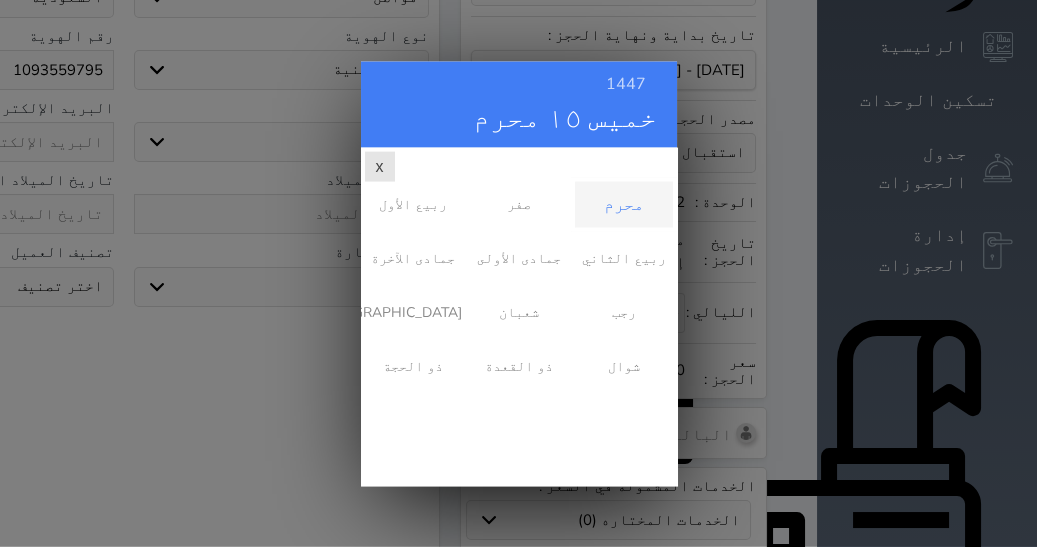 scroll, scrollTop: 0, scrollLeft: 0, axis: both 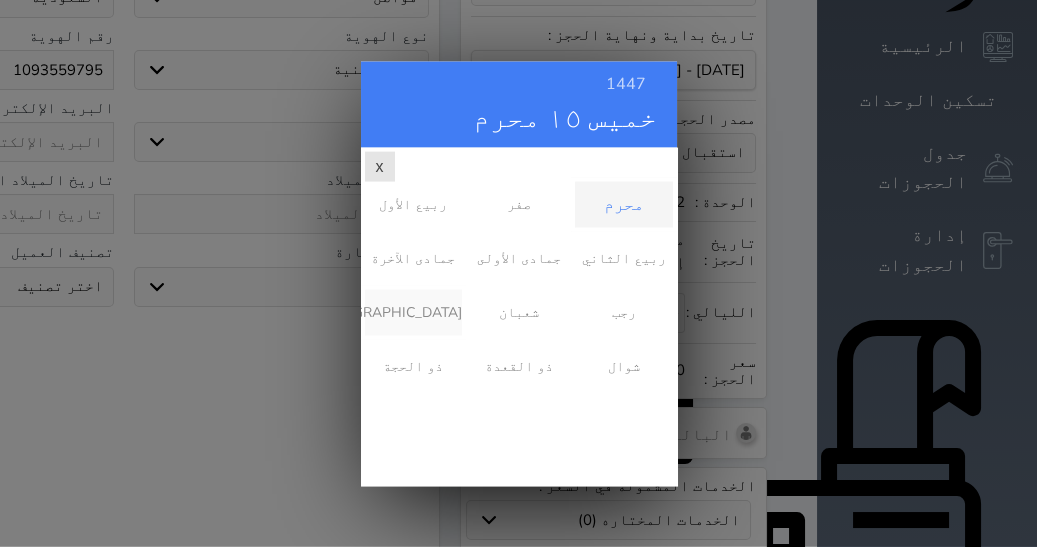 click on "[DEMOGRAPHIC_DATA]" at bounding box center (413, 312) 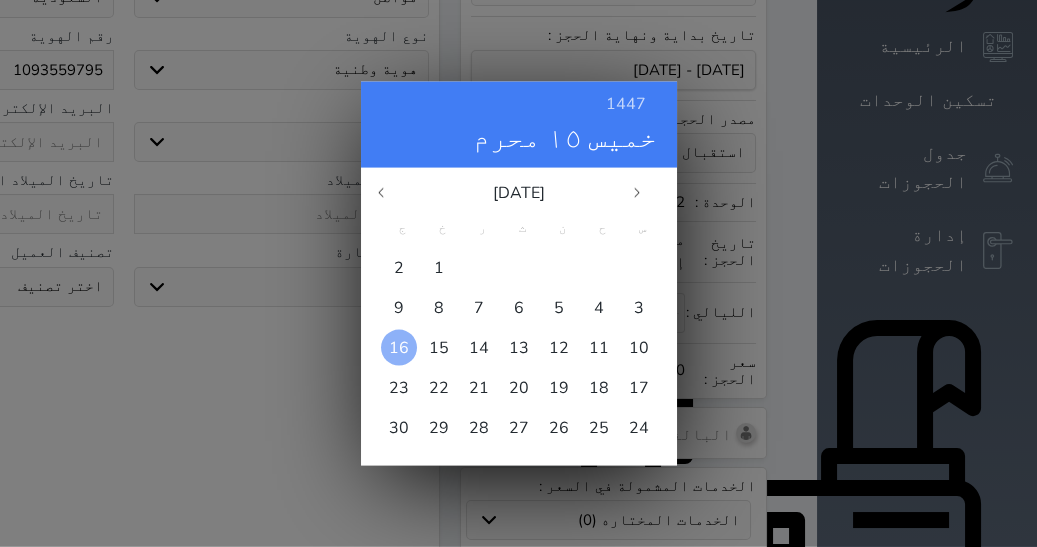 click on "16" at bounding box center [399, 347] 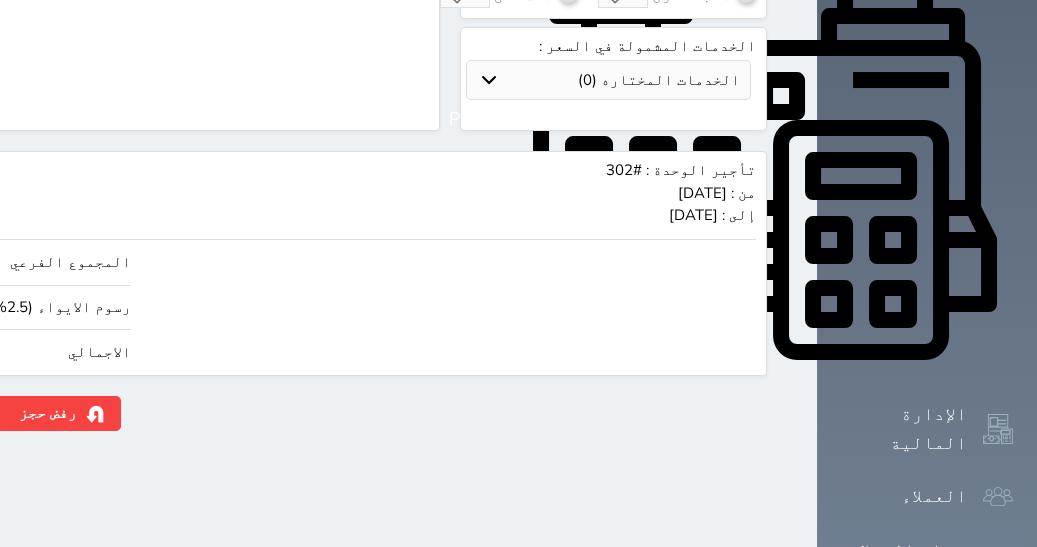 scroll, scrollTop: 835, scrollLeft: 0, axis: vertical 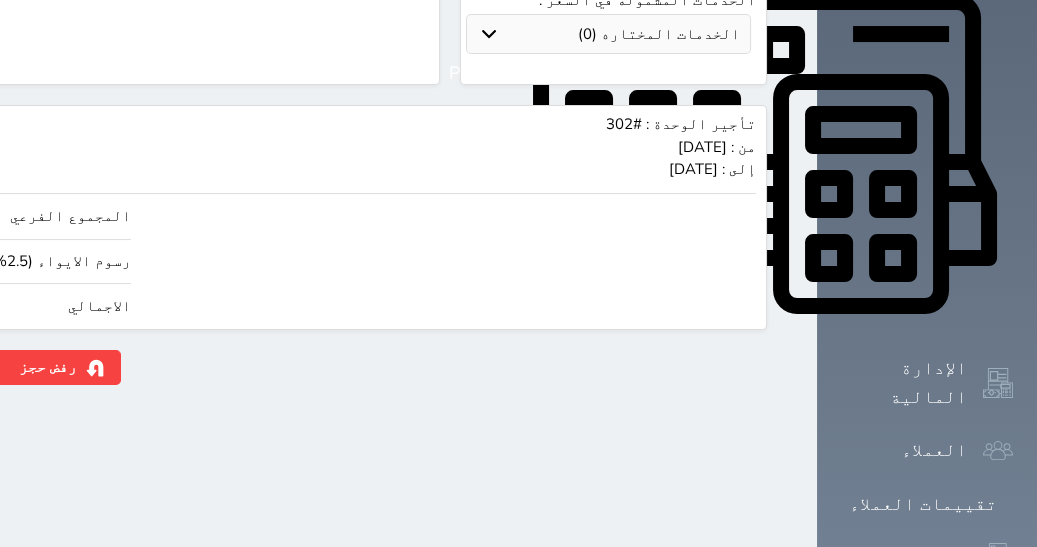 click on "190.00" at bounding box center (-117, 306) 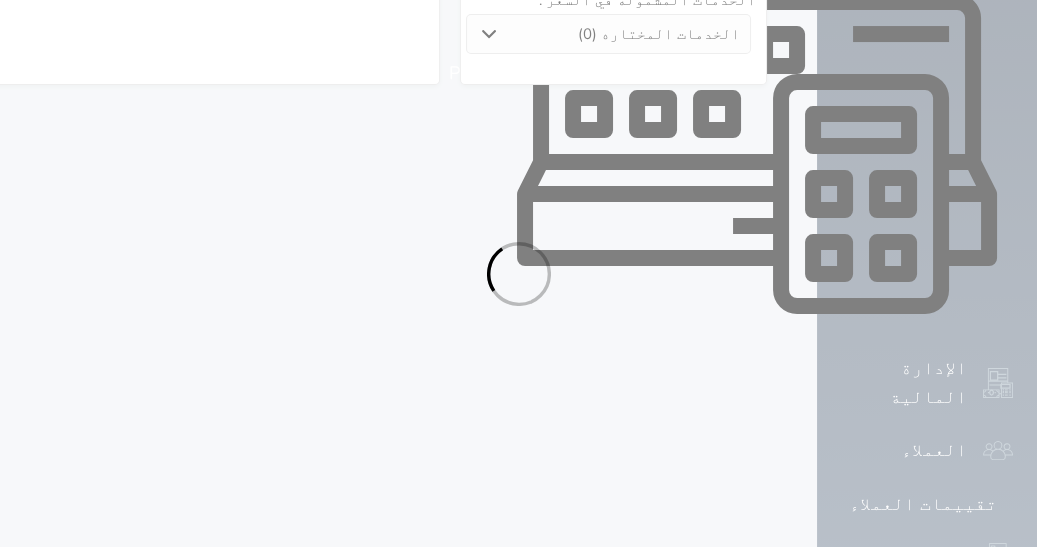 select on "1" 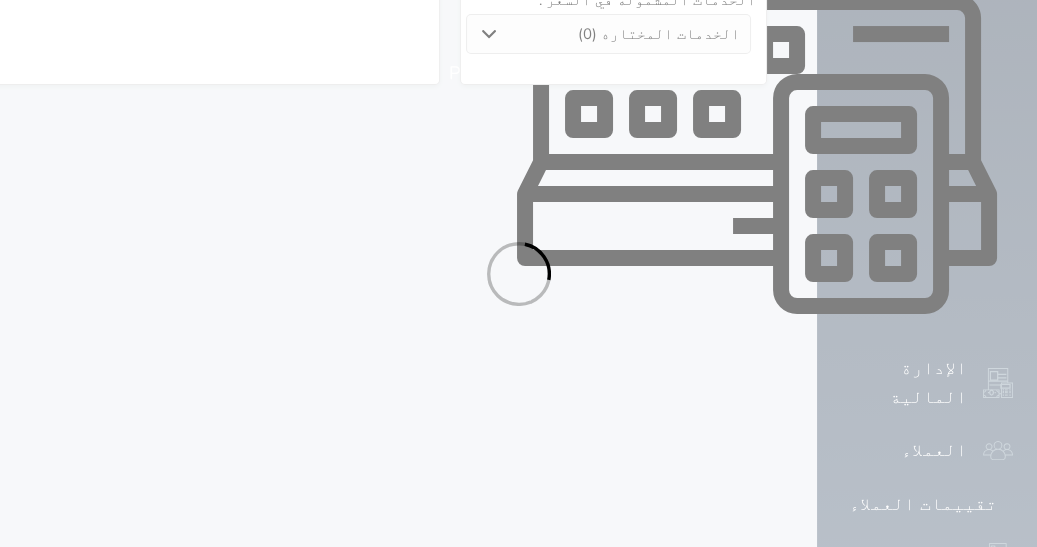 select on "113" 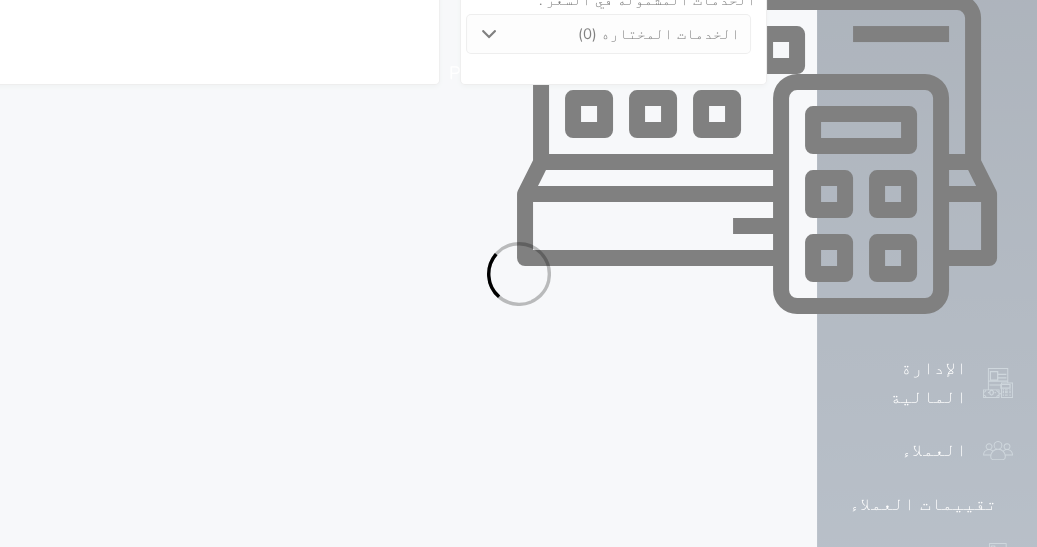 select on "1" 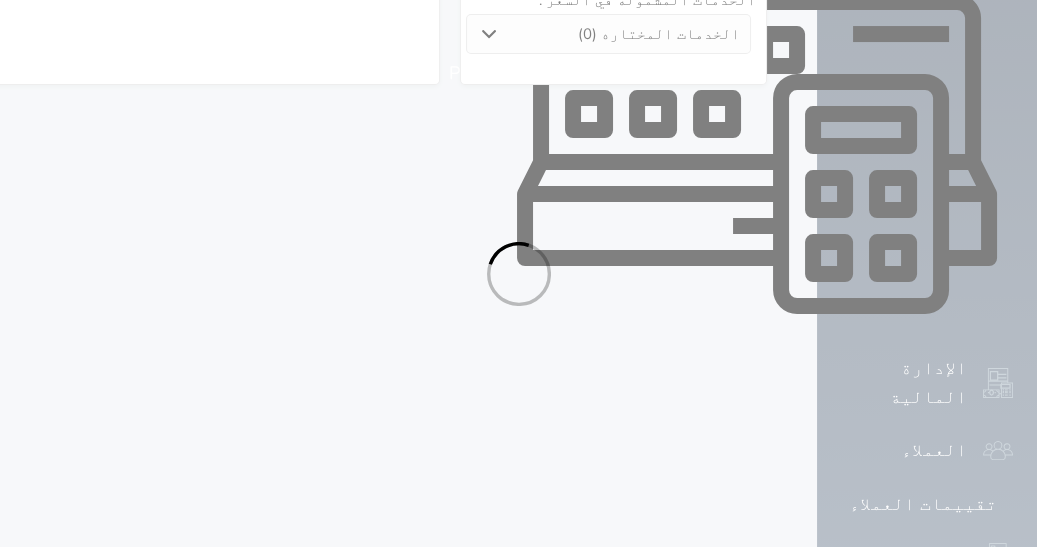 select on "7" 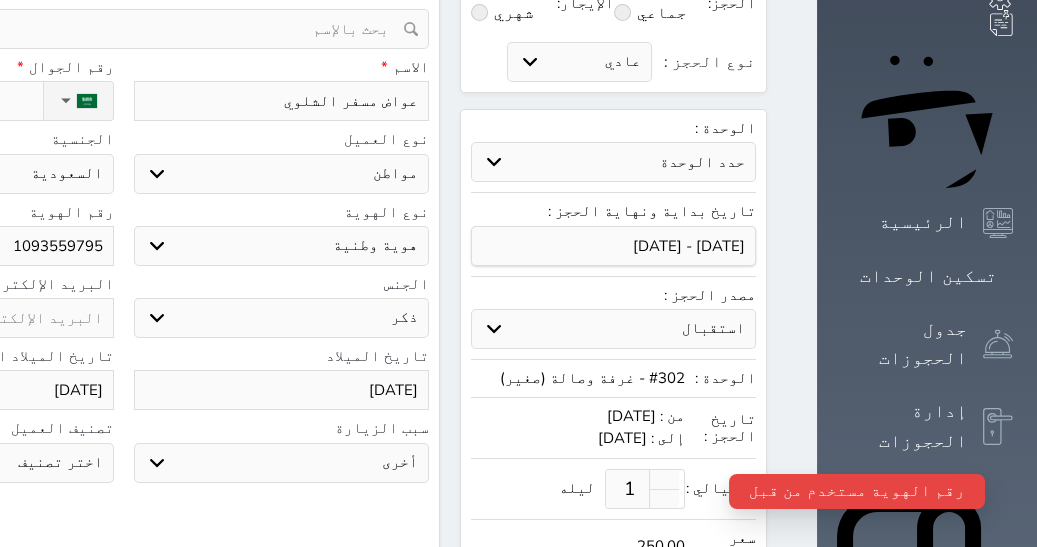 scroll, scrollTop: 69, scrollLeft: 0, axis: vertical 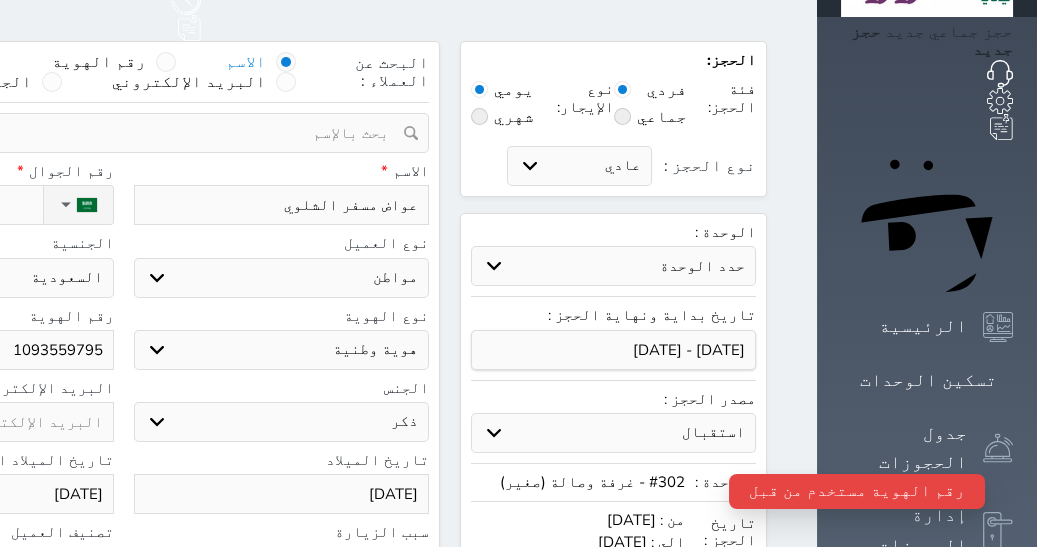 click on "1093559795" at bounding box center [-34, 350] 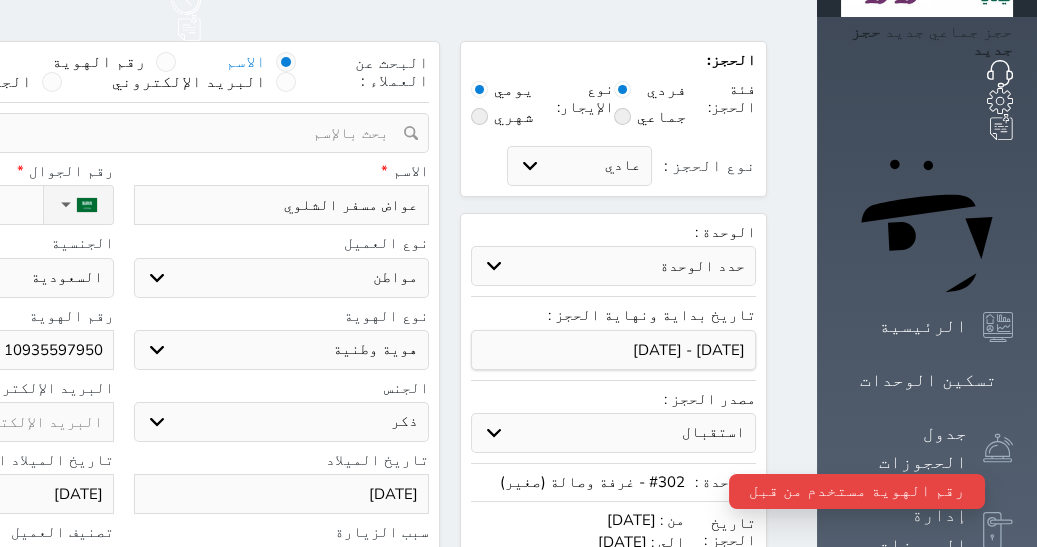 scroll, scrollTop: 835, scrollLeft: 0, axis: vertical 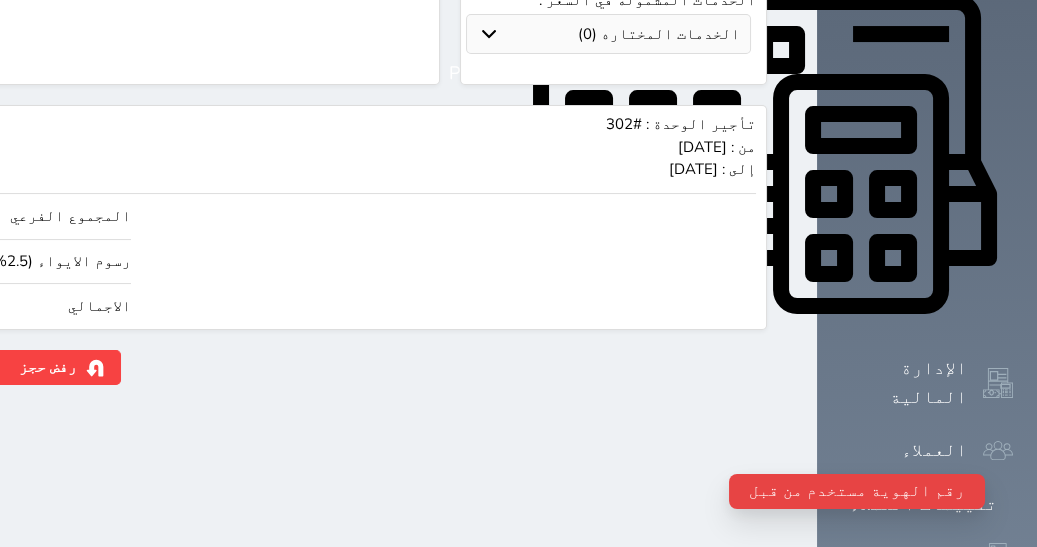 type on "10935597950" 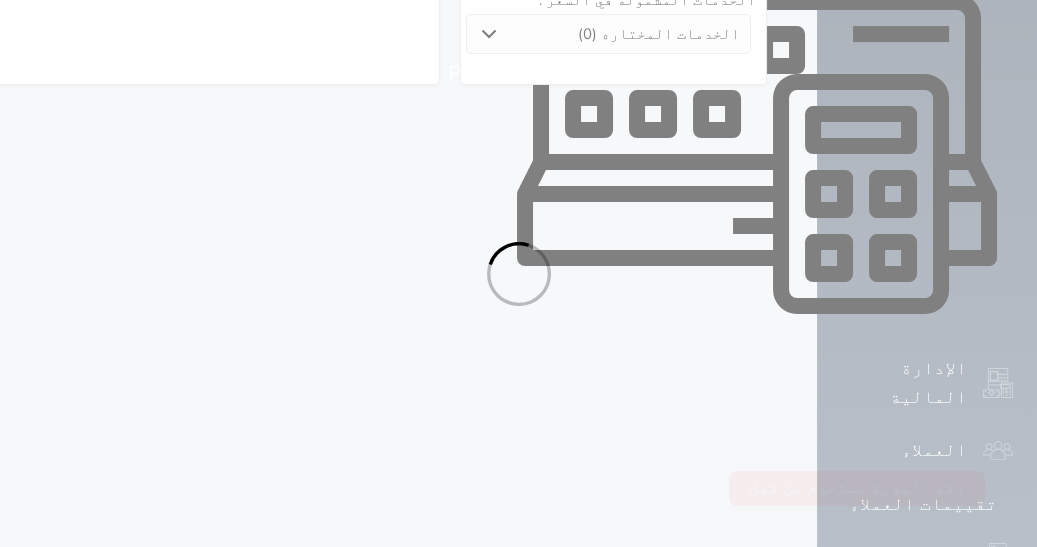 select on "1" 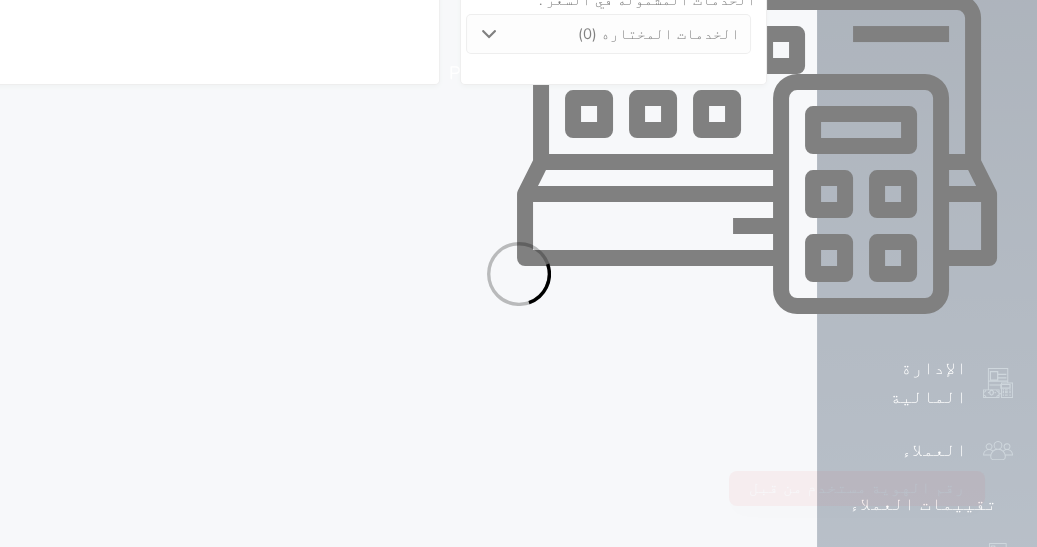 select on "113" 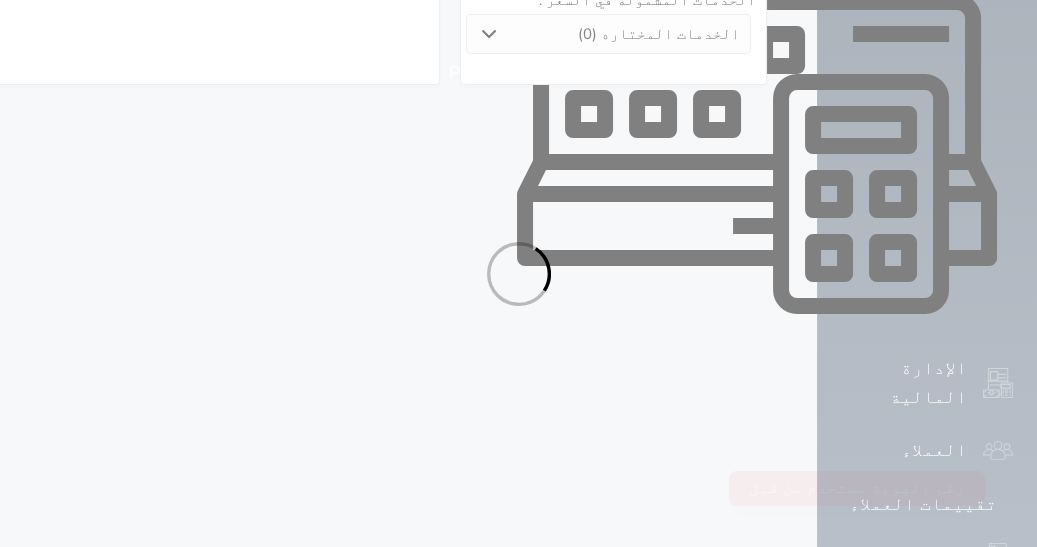 select on "1" 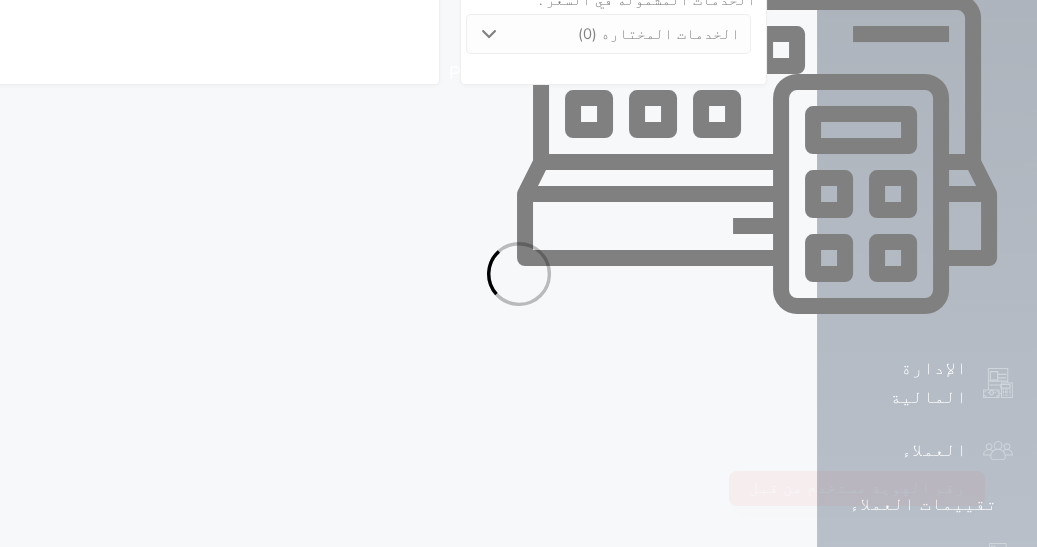 select on "7" 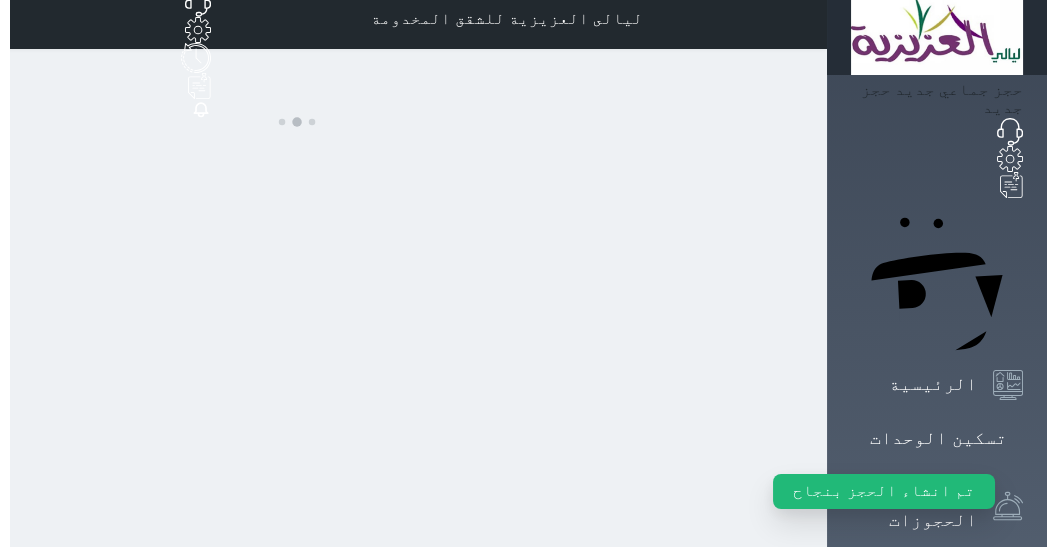 scroll, scrollTop: 0, scrollLeft: 0, axis: both 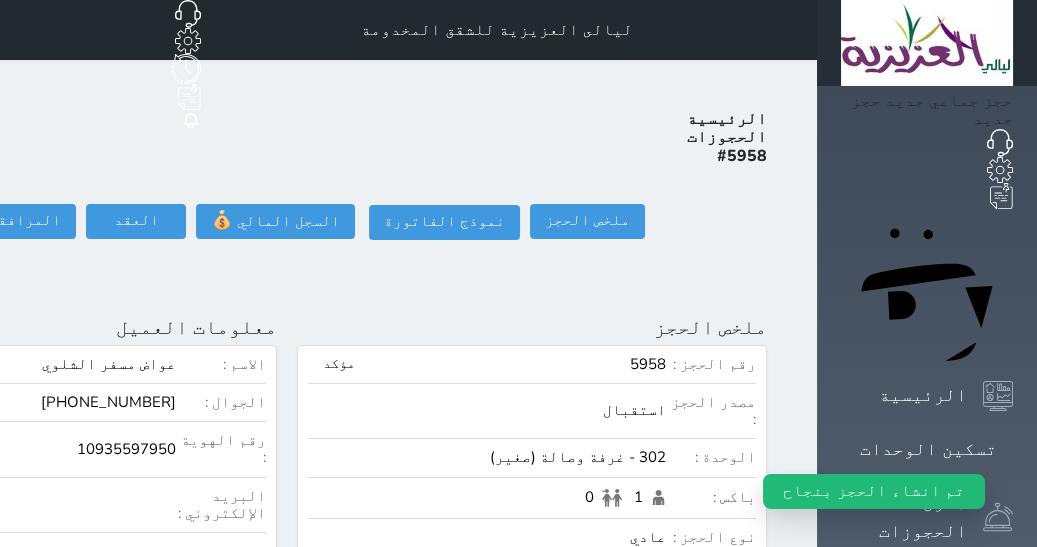 click at bounding box center [-176, 327] 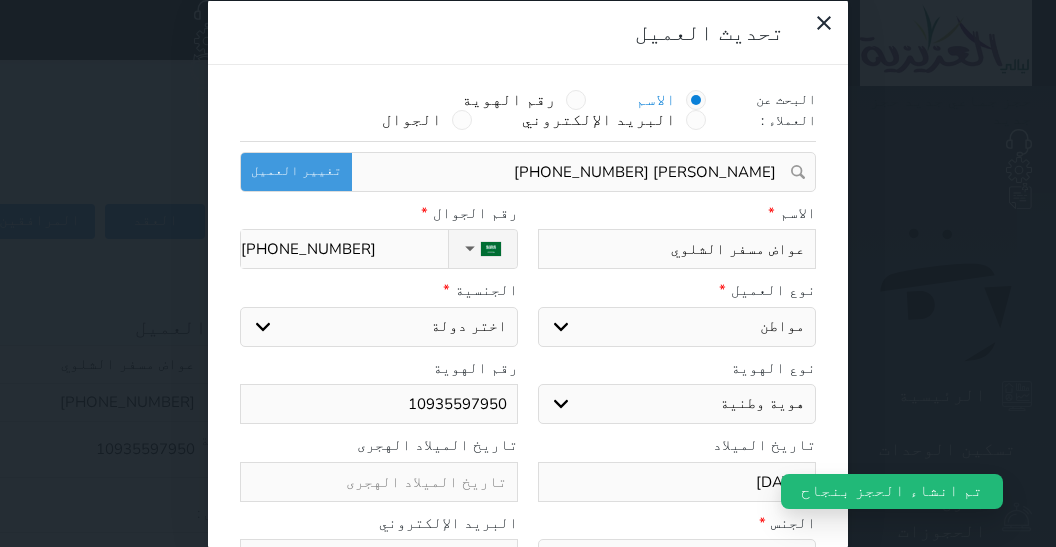 select on "113" 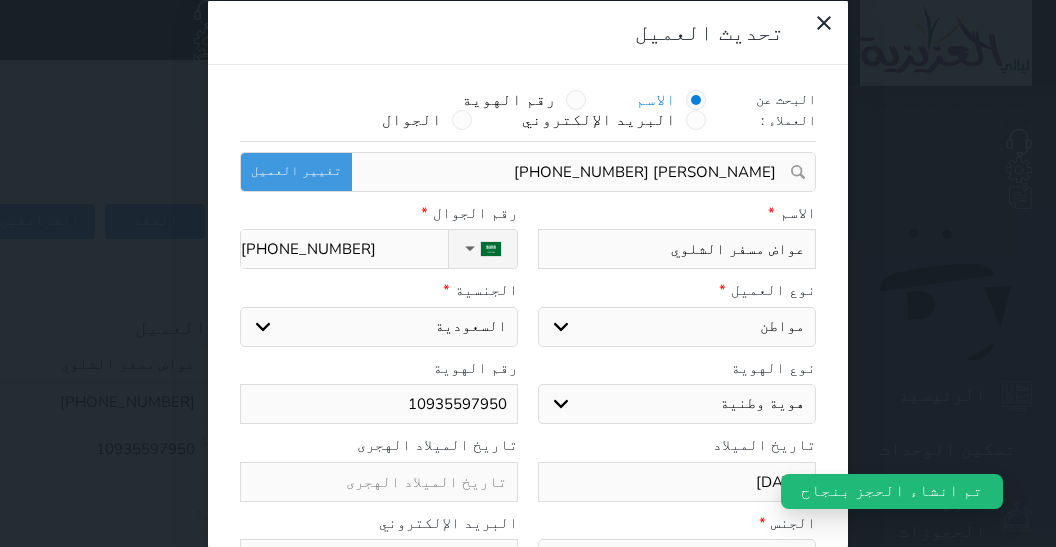 click on "10935597950" at bounding box center (379, 404) 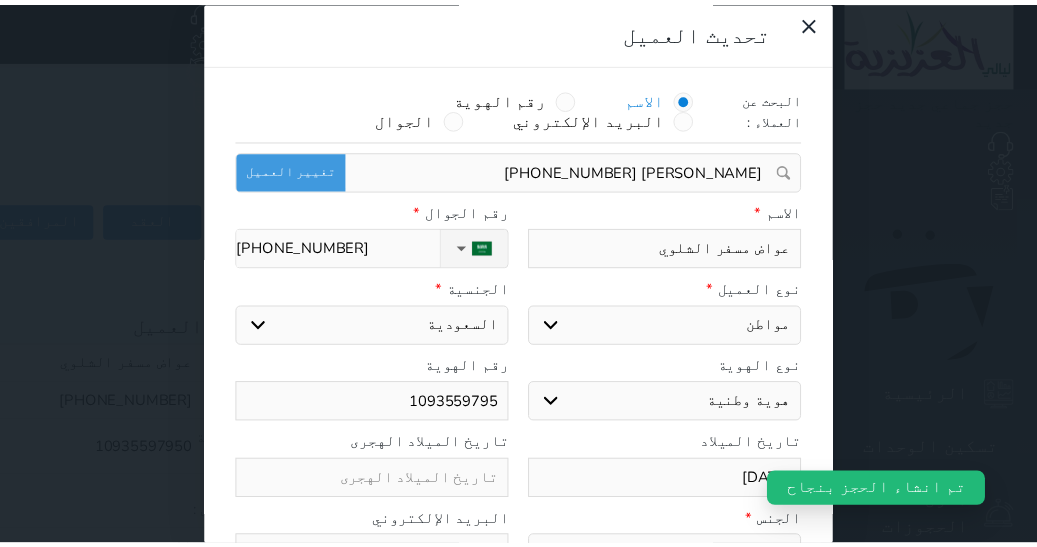 scroll, scrollTop: 65, scrollLeft: 0, axis: vertical 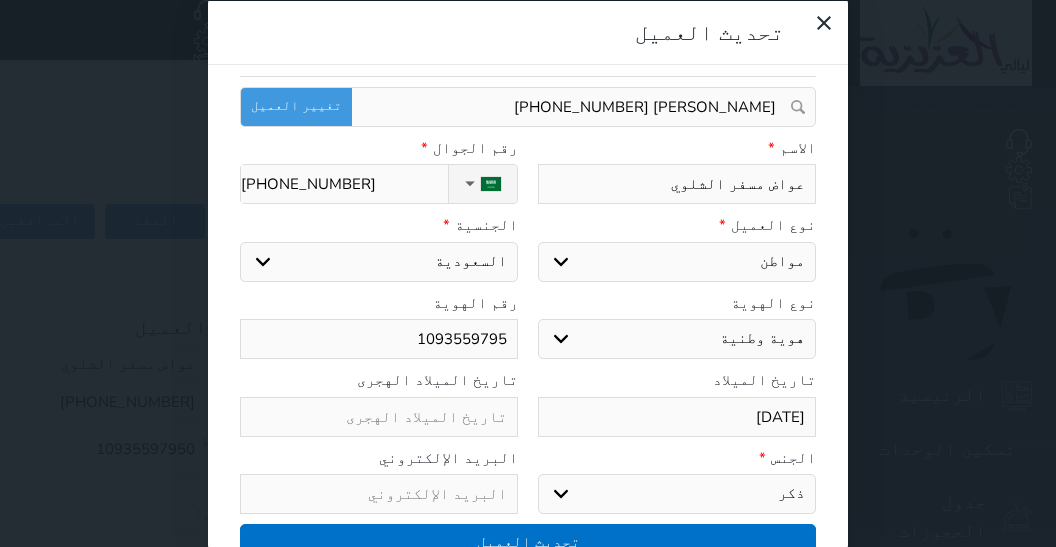 type on "1093559795" 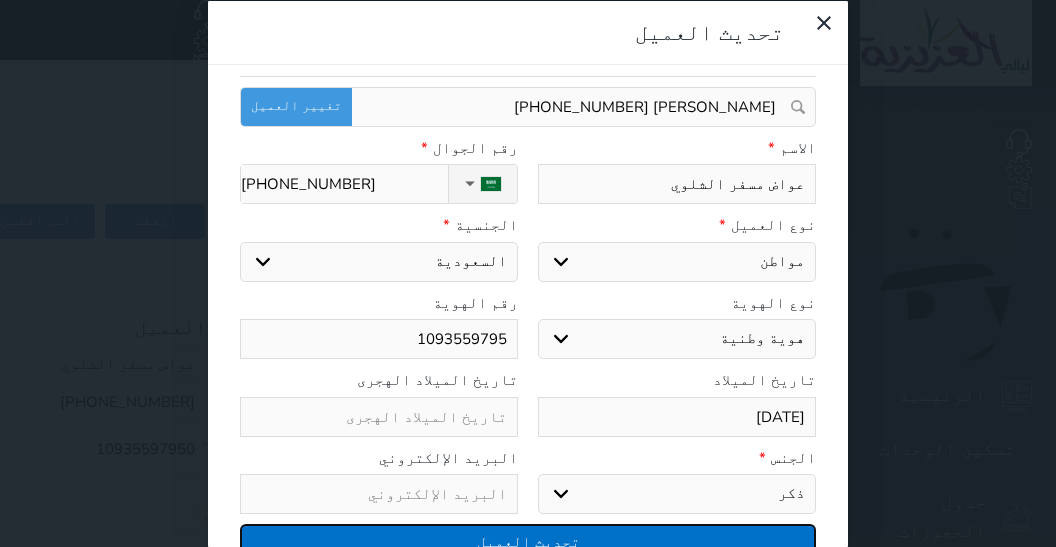 click on "تحديث العميل" at bounding box center [528, 541] 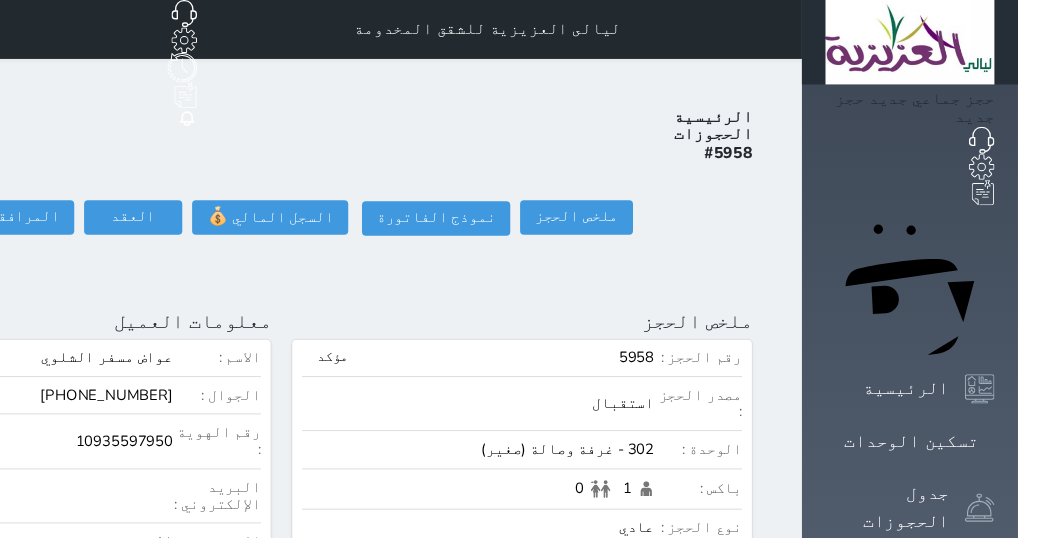scroll, scrollTop: 65, scrollLeft: 0, axis: vertical 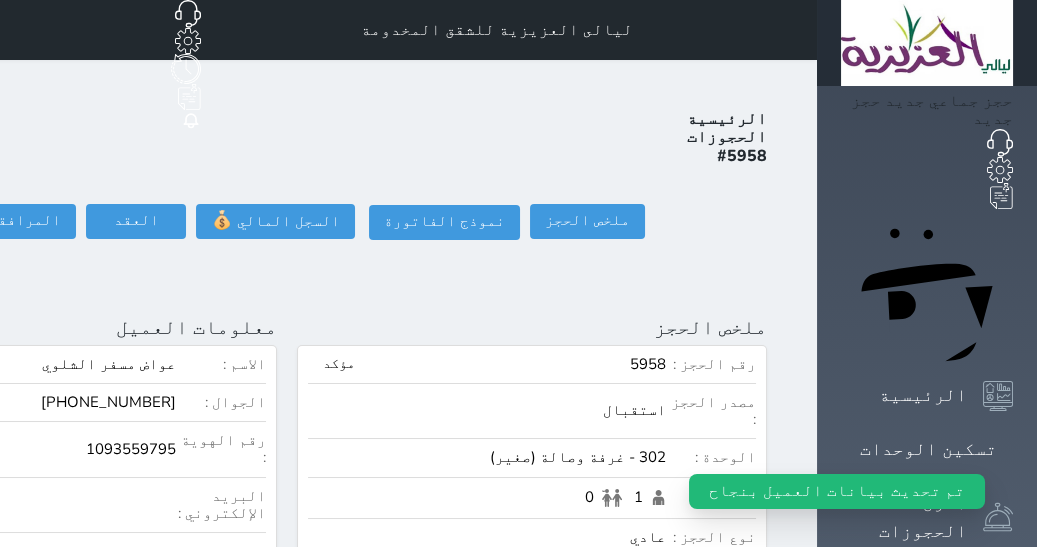 click on "تسجيل دخول" at bounding box center (-126, 221) 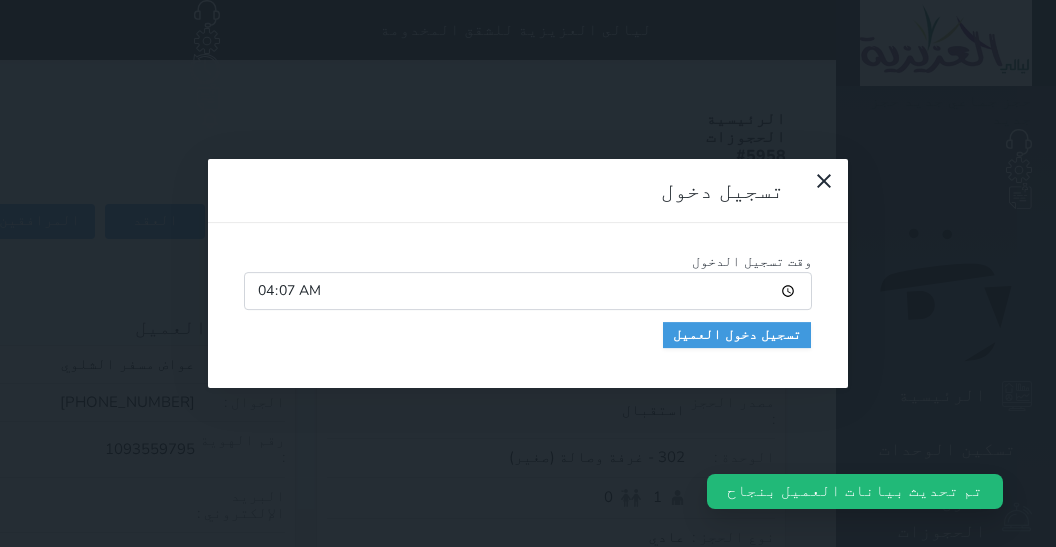 click on "04:07" at bounding box center (528, 291) 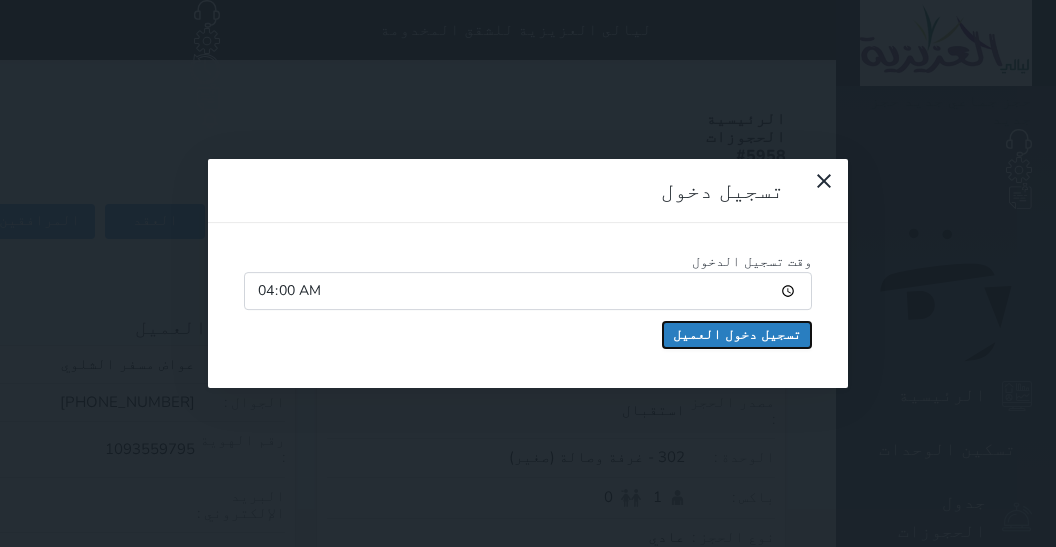 click on "تسجيل دخول العميل" at bounding box center [737, 335] 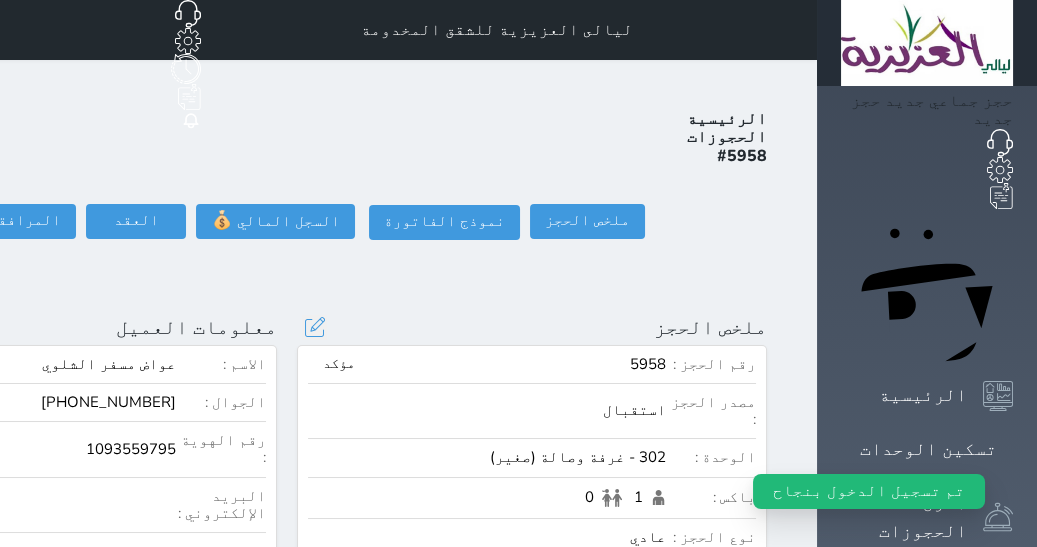 select 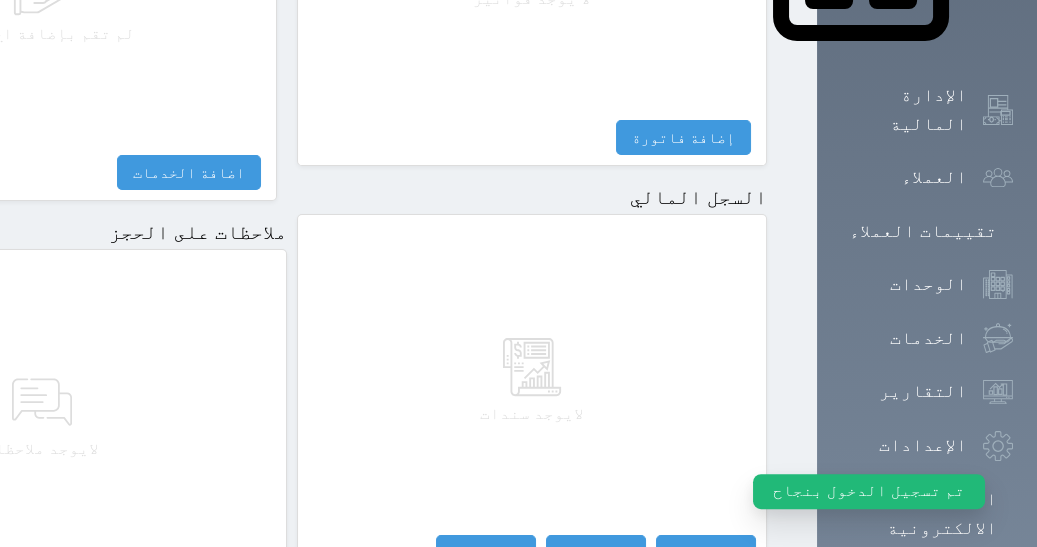 scroll, scrollTop: 1175, scrollLeft: 0, axis: vertical 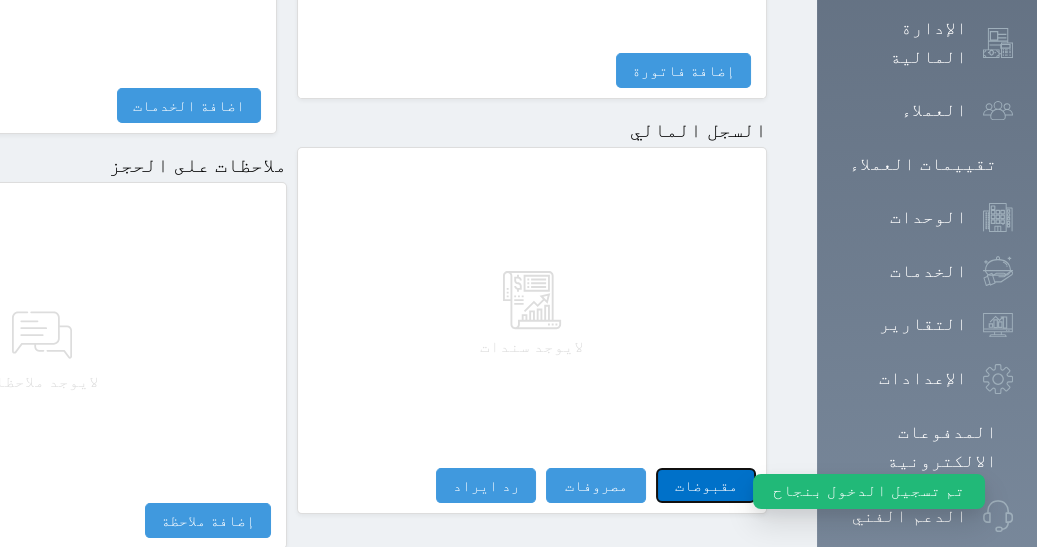 click on "مقبوضات" at bounding box center [706, 485] 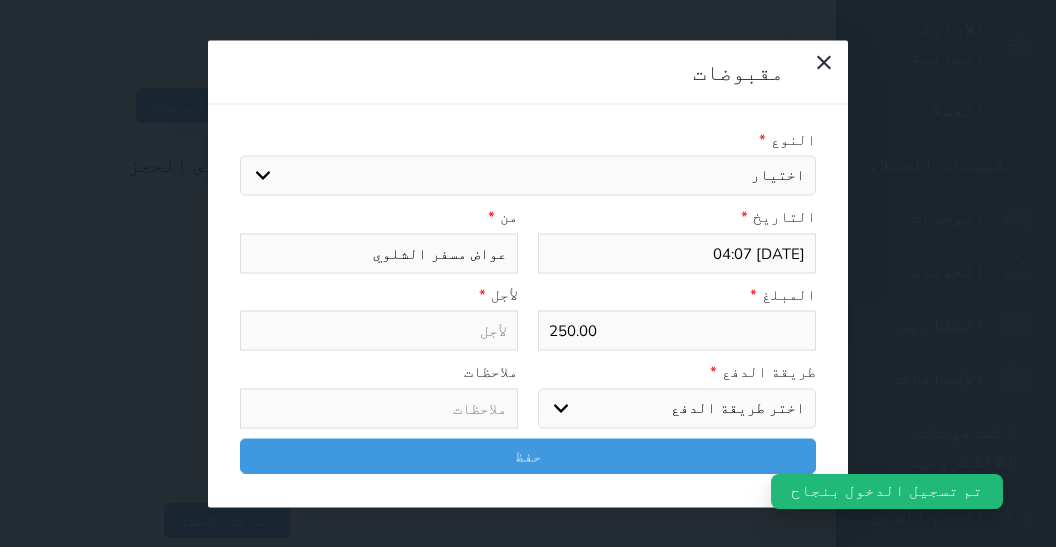 select 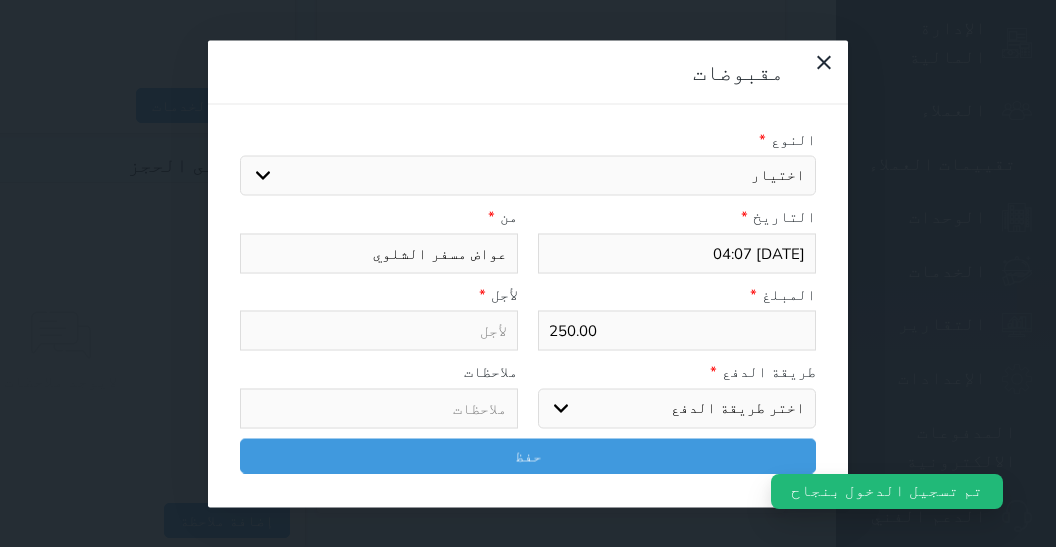 click on "اختيار   مقبوضات عامة قيمة إيجار فواتير تامين عربون لا ينطبق آخر مغسلة واي فاي - الإنترنت مواقف السيارات طعام الأغذية والمشروبات مشروبات المشروبات الباردة المشروبات الساخنة الإفطار غداء عشاء مخبز و كعك حمام سباحة الصالة الرياضية سبا و خدمات الجمال اختيار وإسقاط (خدمات النقل) ميني بار كابل - تلفزيون سرير إضافي تصفيف الشعر التسوق خدمات الجولات السياحية المنظمة خدمات الدليل السياحي" at bounding box center (528, 176) 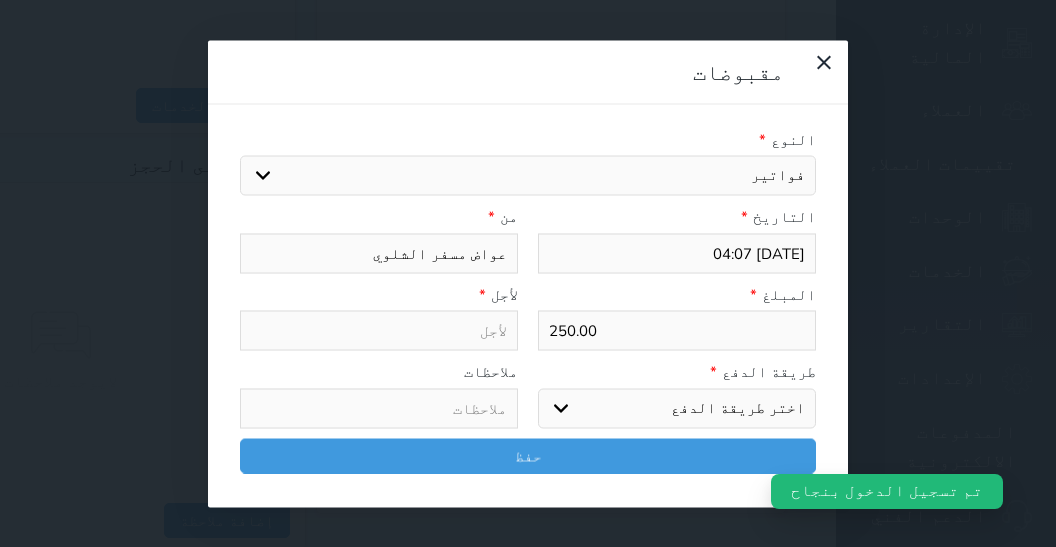click on "فواتير" at bounding box center (0, 0) 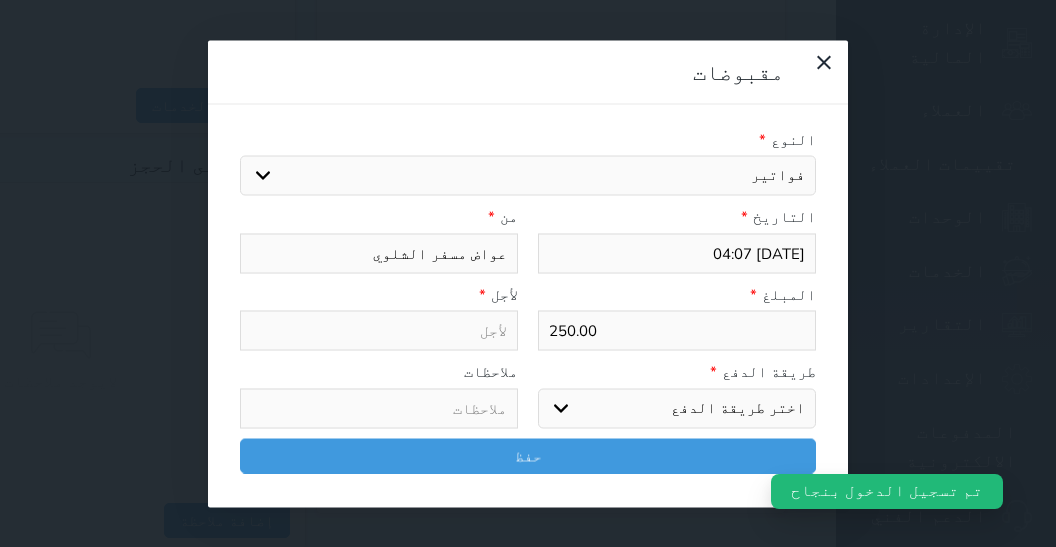 select 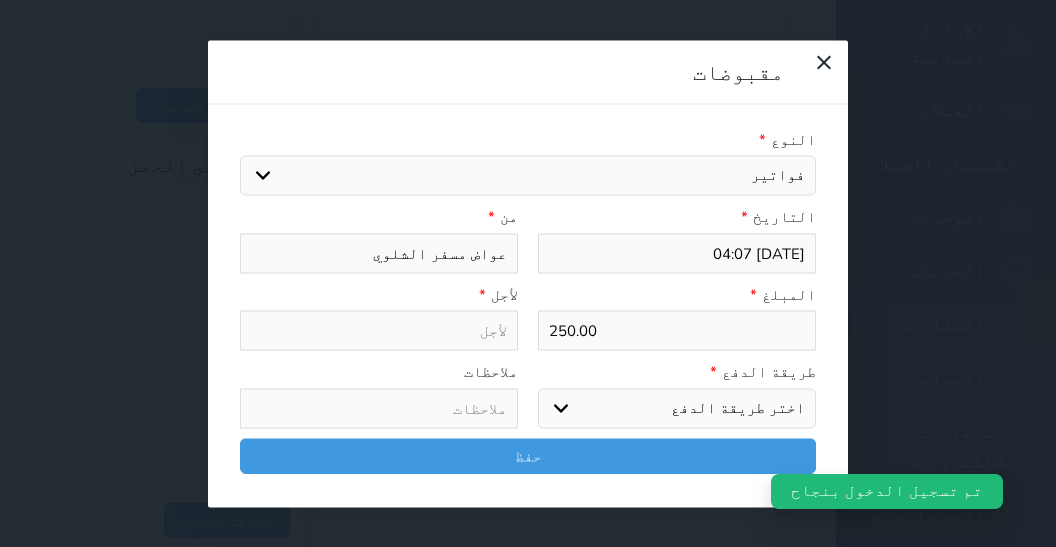 type on "فواتير - الوحدة - 302" 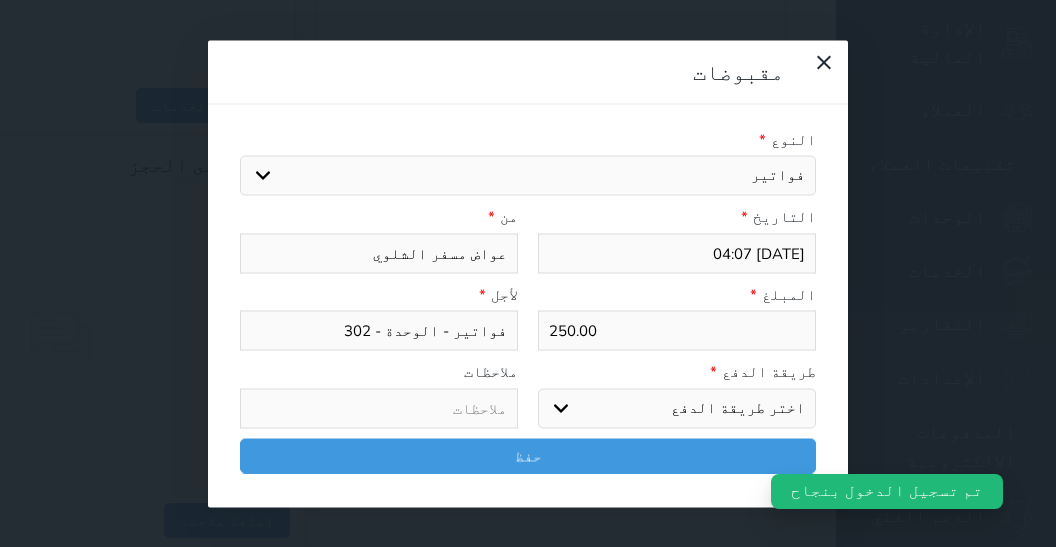 click on "طريقة الدفع *   اختر طريقة الدفع   دفع نقدى   تحويل بنكى   مدى   بطاقة ائتمان   آجل" at bounding box center (677, 395) 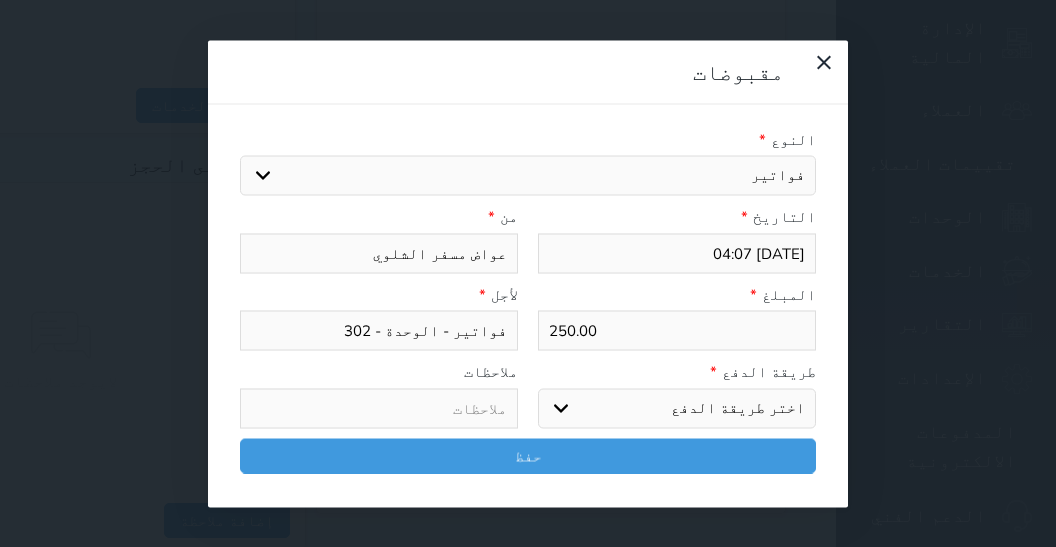 select on "mada" 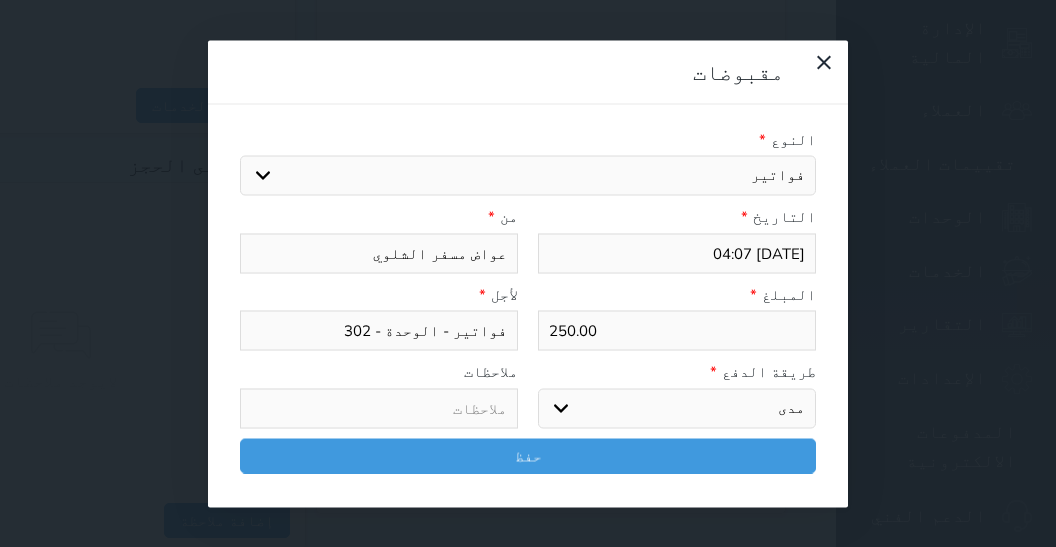 click on "مدى" at bounding box center (0, 0) 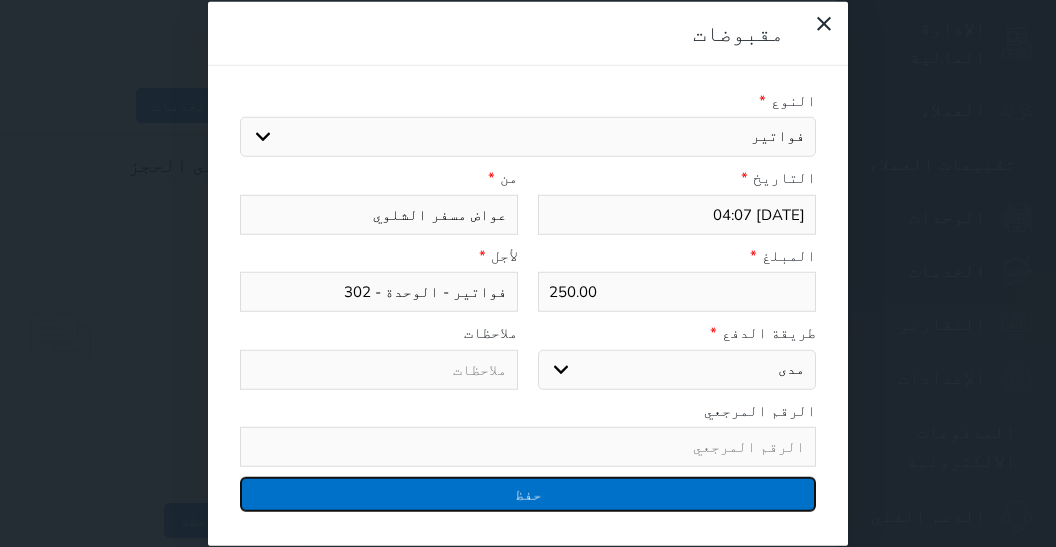 click on "حفظ" at bounding box center [528, 494] 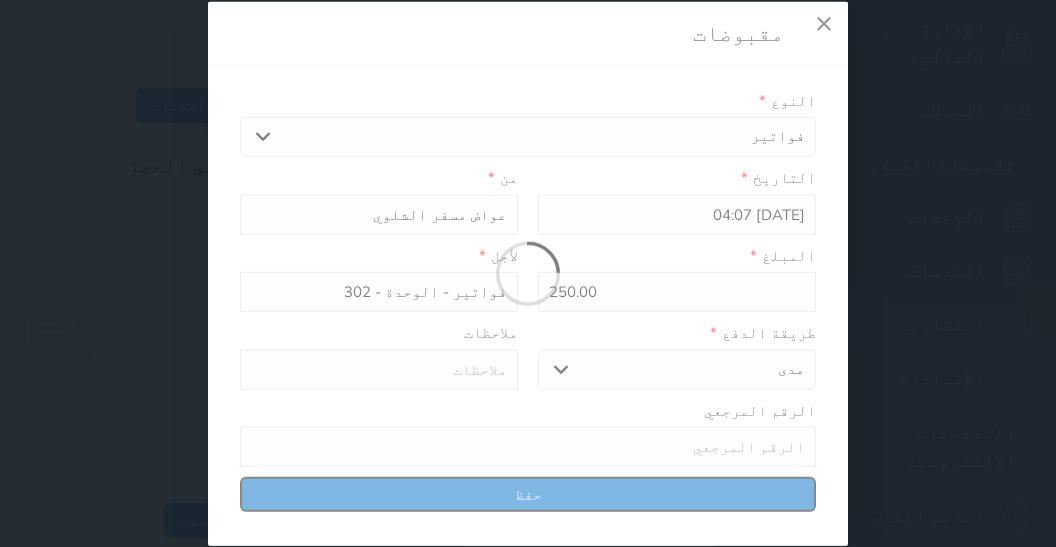 select 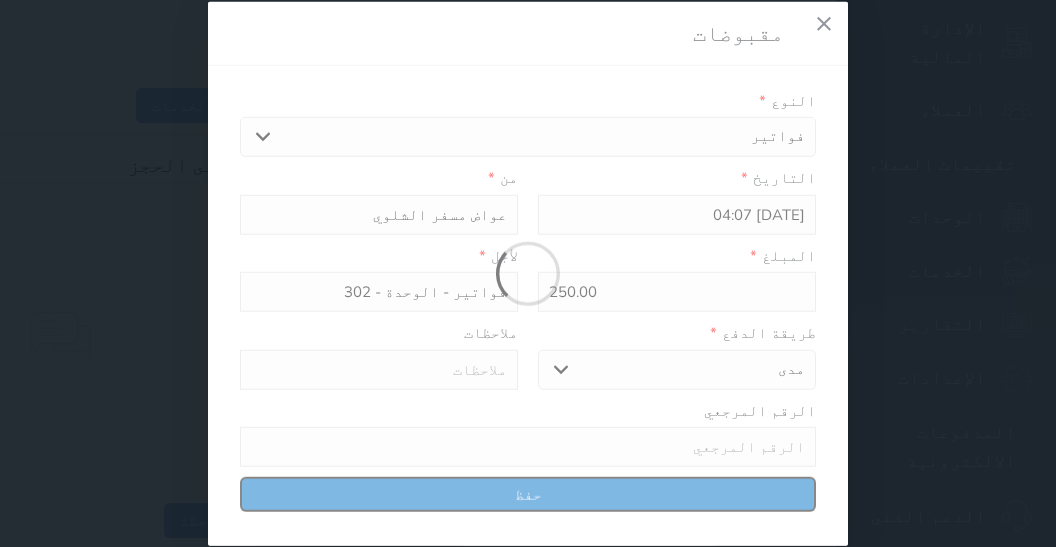 type 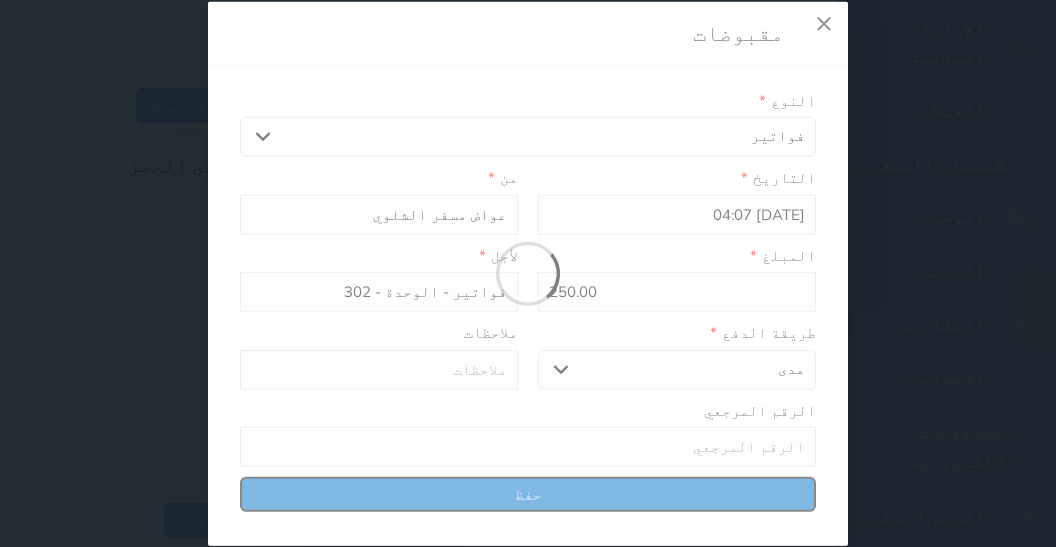 type on "0" 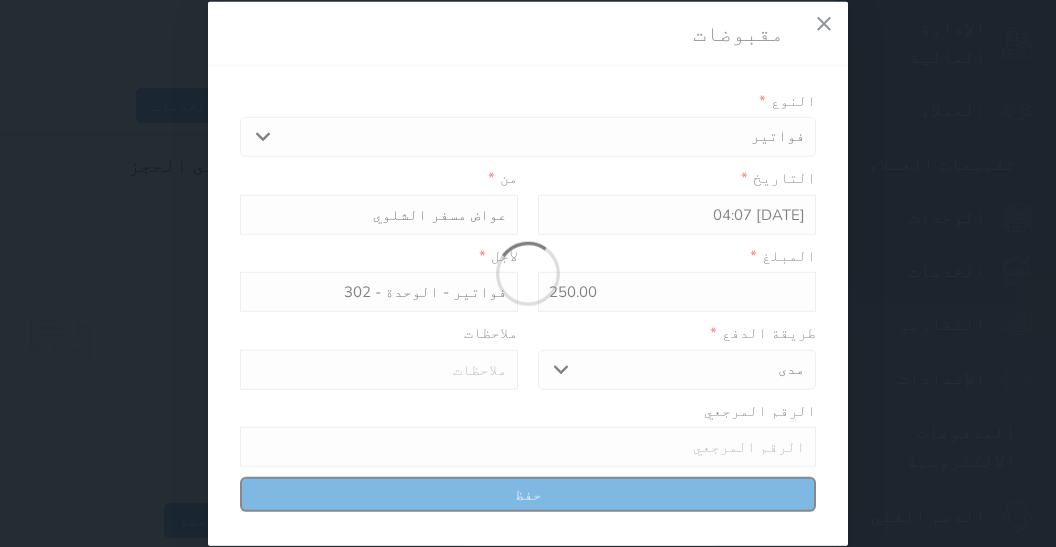 select 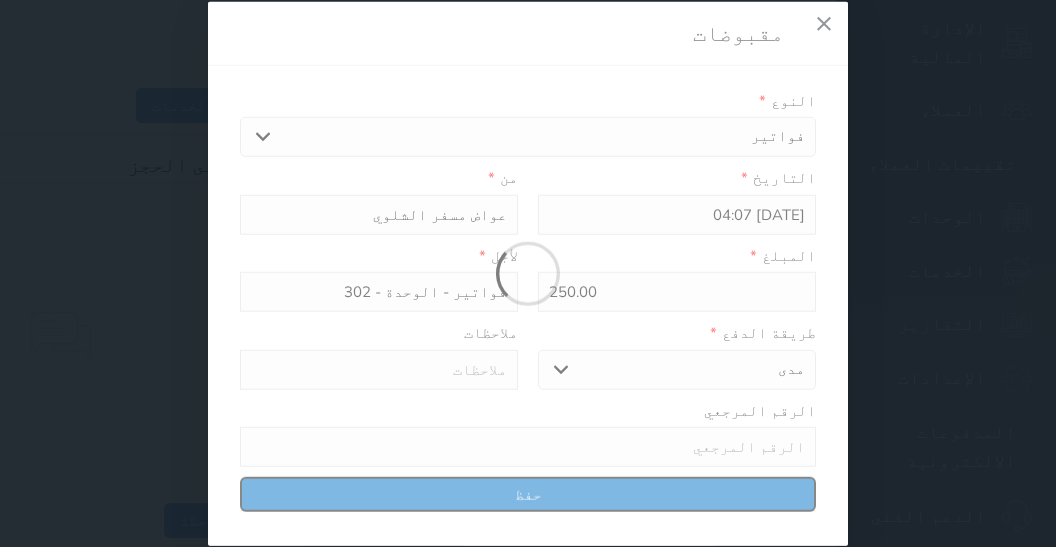 type on "0" 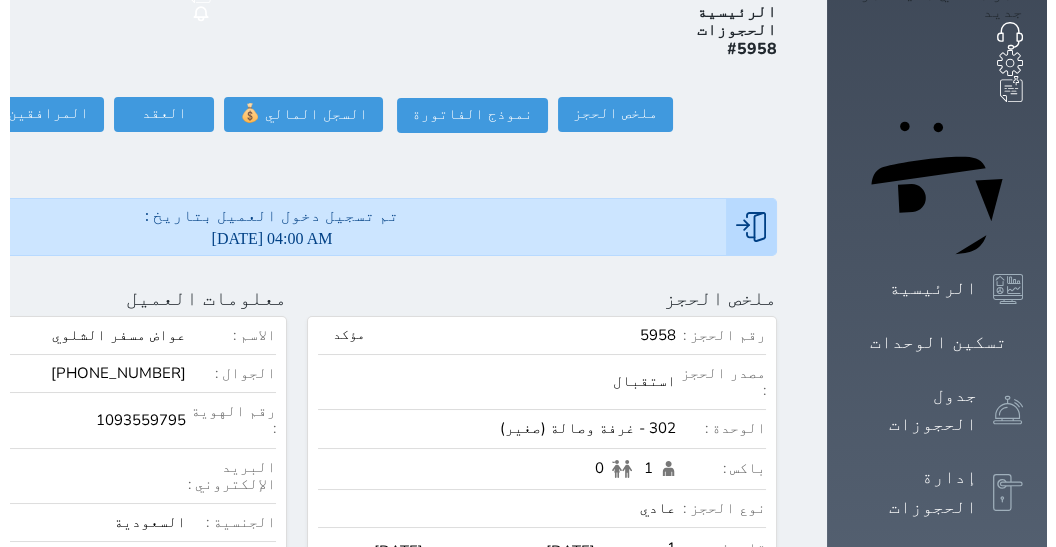 scroll, scrollTop: 0, scrollLeft: 0, axis: both 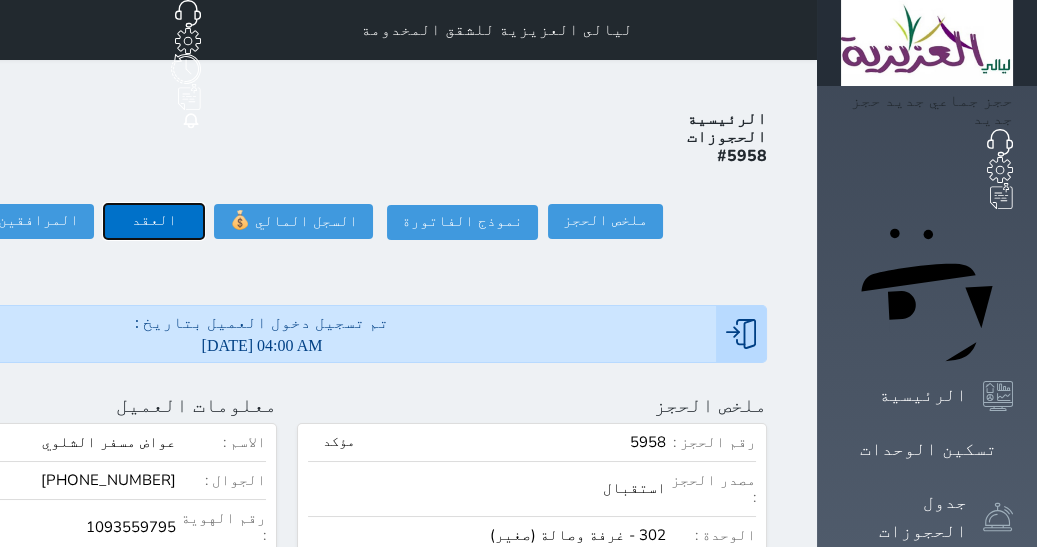 click on "العقد" at bounding box center [154, 221] 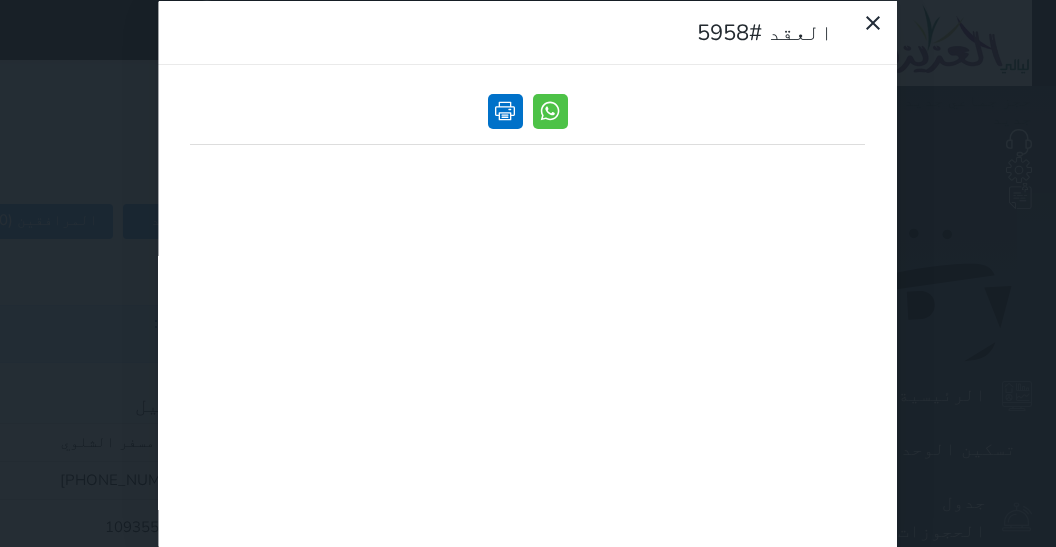 click at bounding box center (505, 110) 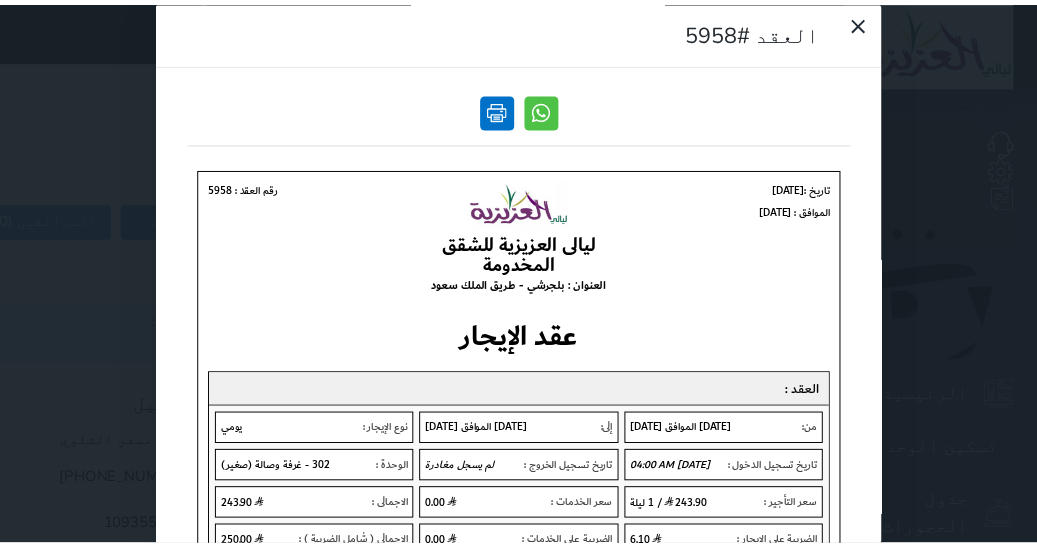 scroll, scrollTop: 0, scrollLeft: 0, axis: both 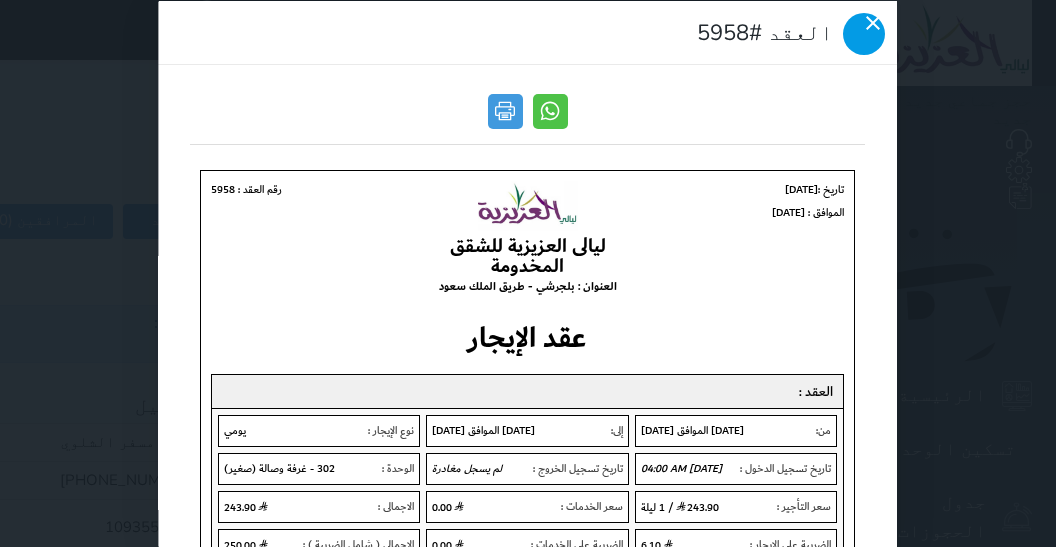 click 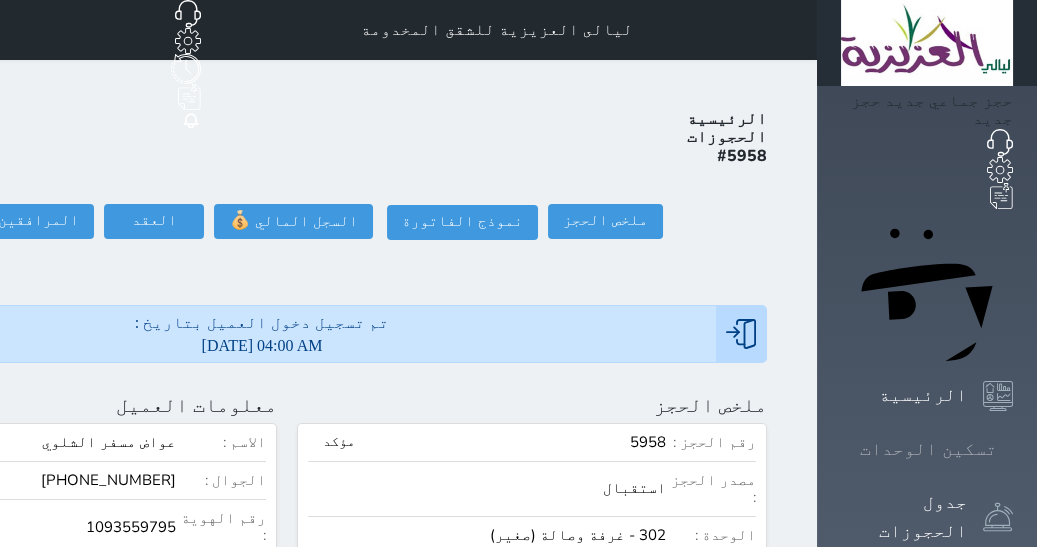 click 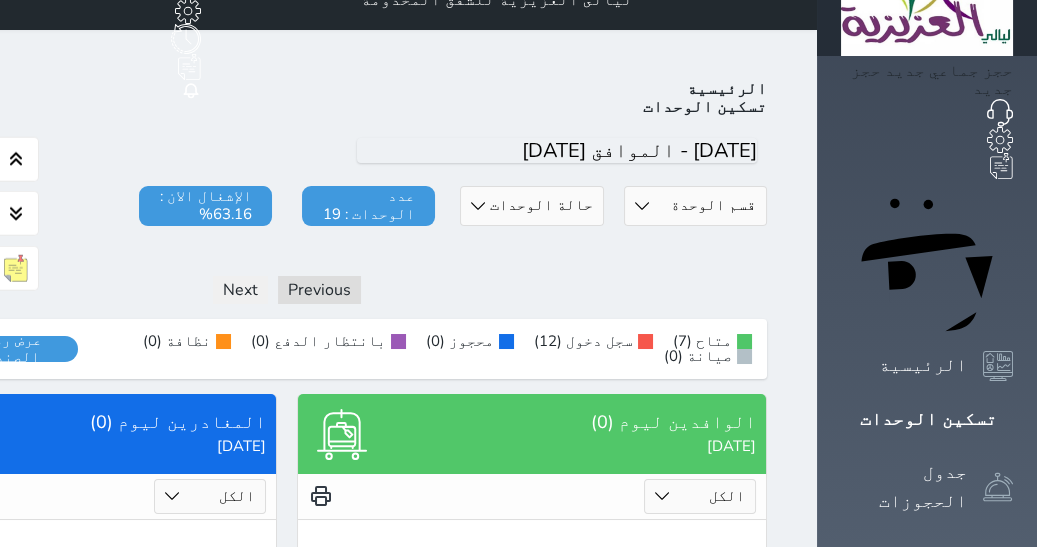 scroll, scrollTop: 0, scrollLeft: 0, axis: both 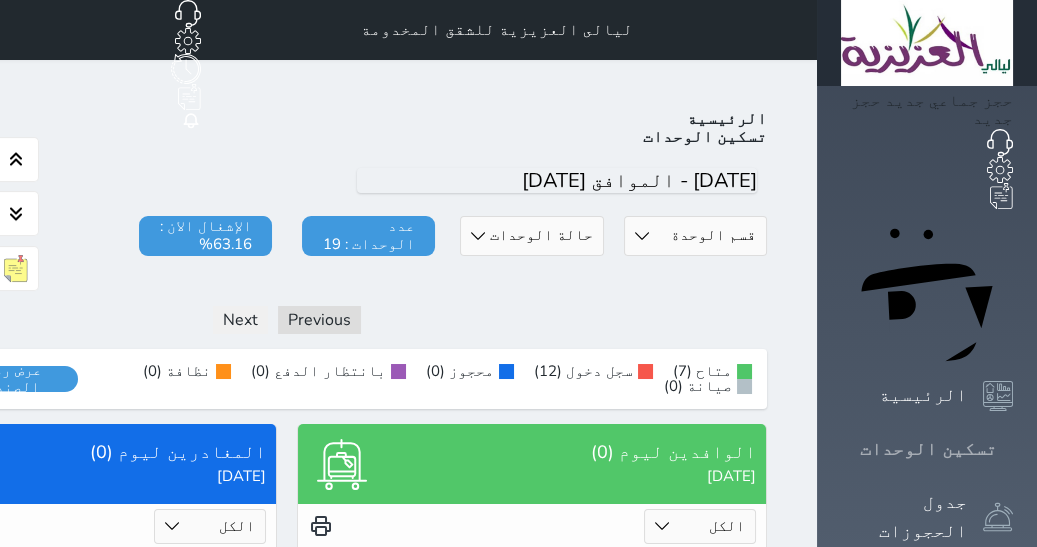 click on "تسكين الوحدات" at bounding box center [927, 449] 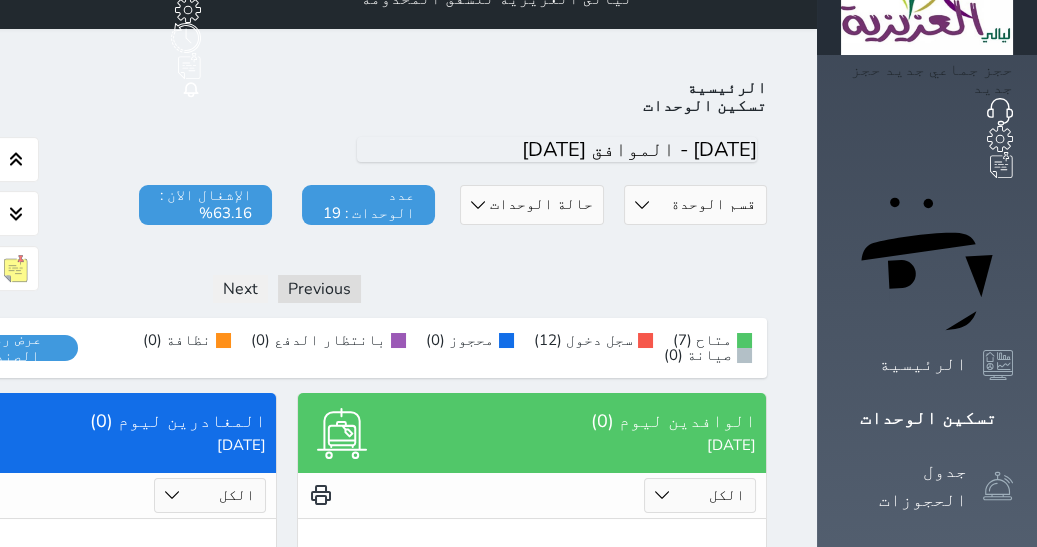 scroll, scrollTop: 0, scrollLeft: 0, axis: both 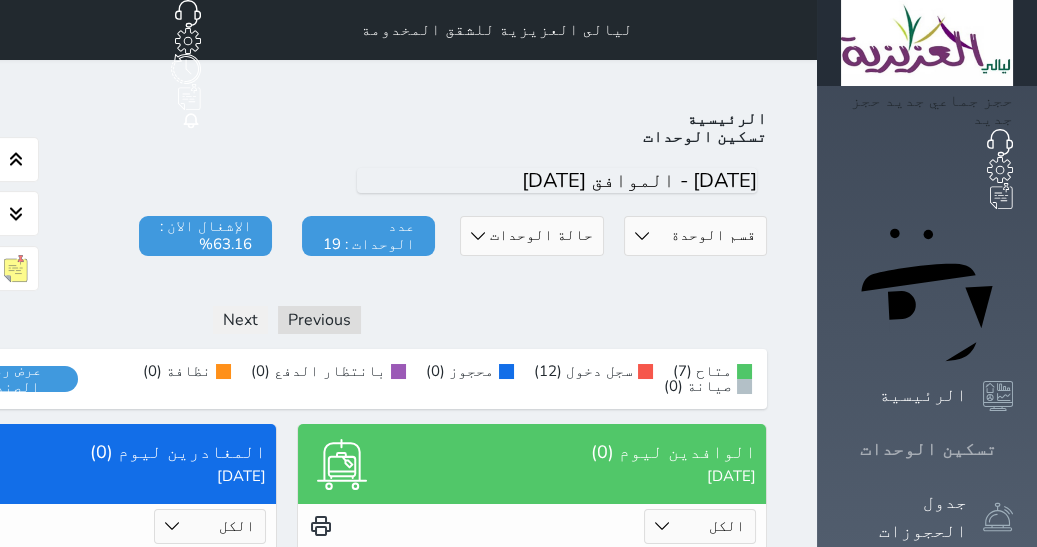 click on "تسكين الوحدات" at bounding box center [928, 449] 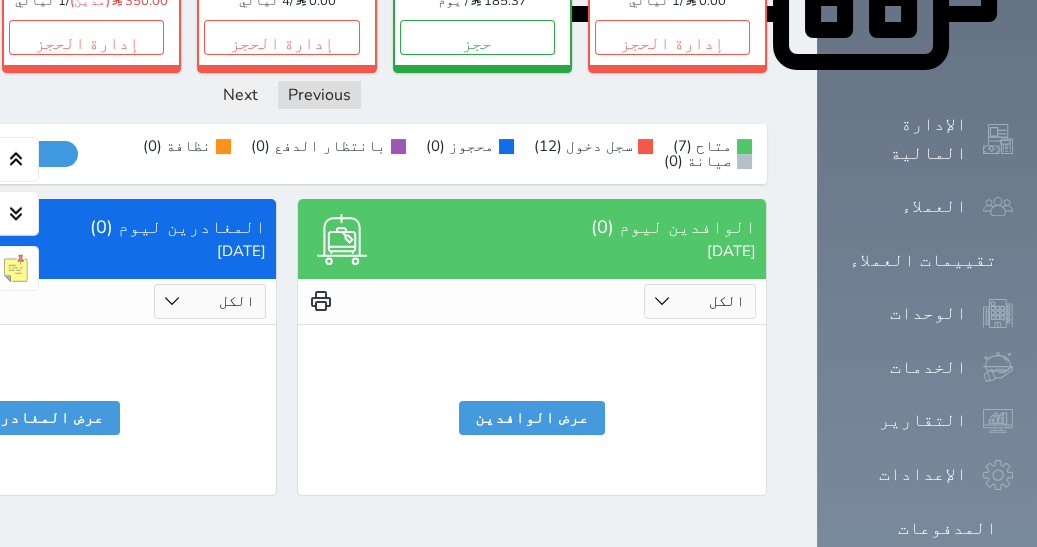 scroll, scrollTop: 1104, scrollLeft: 0, axis: vertical 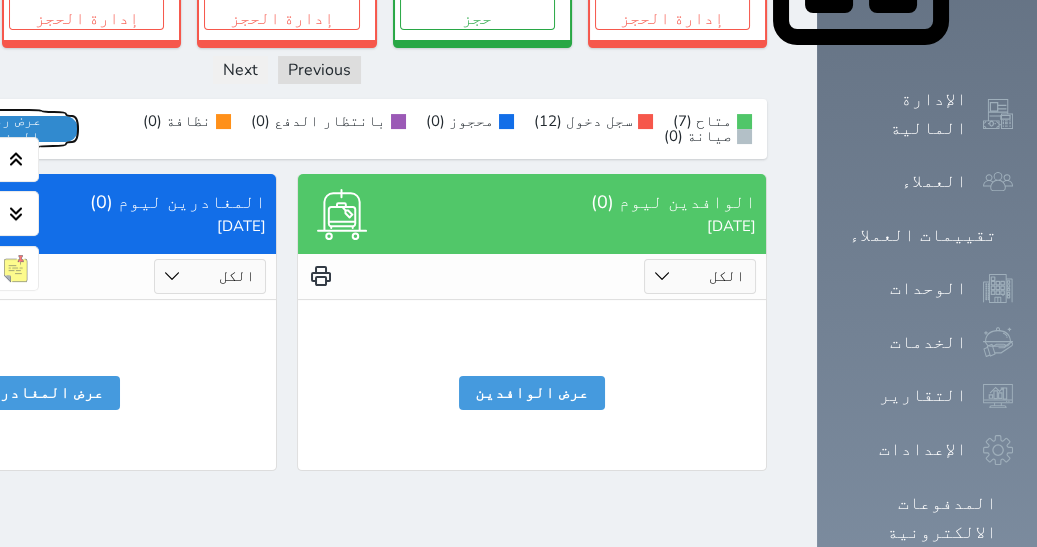 click on "عرض رصيد الصندوق" at bounding box center [8, 129] 